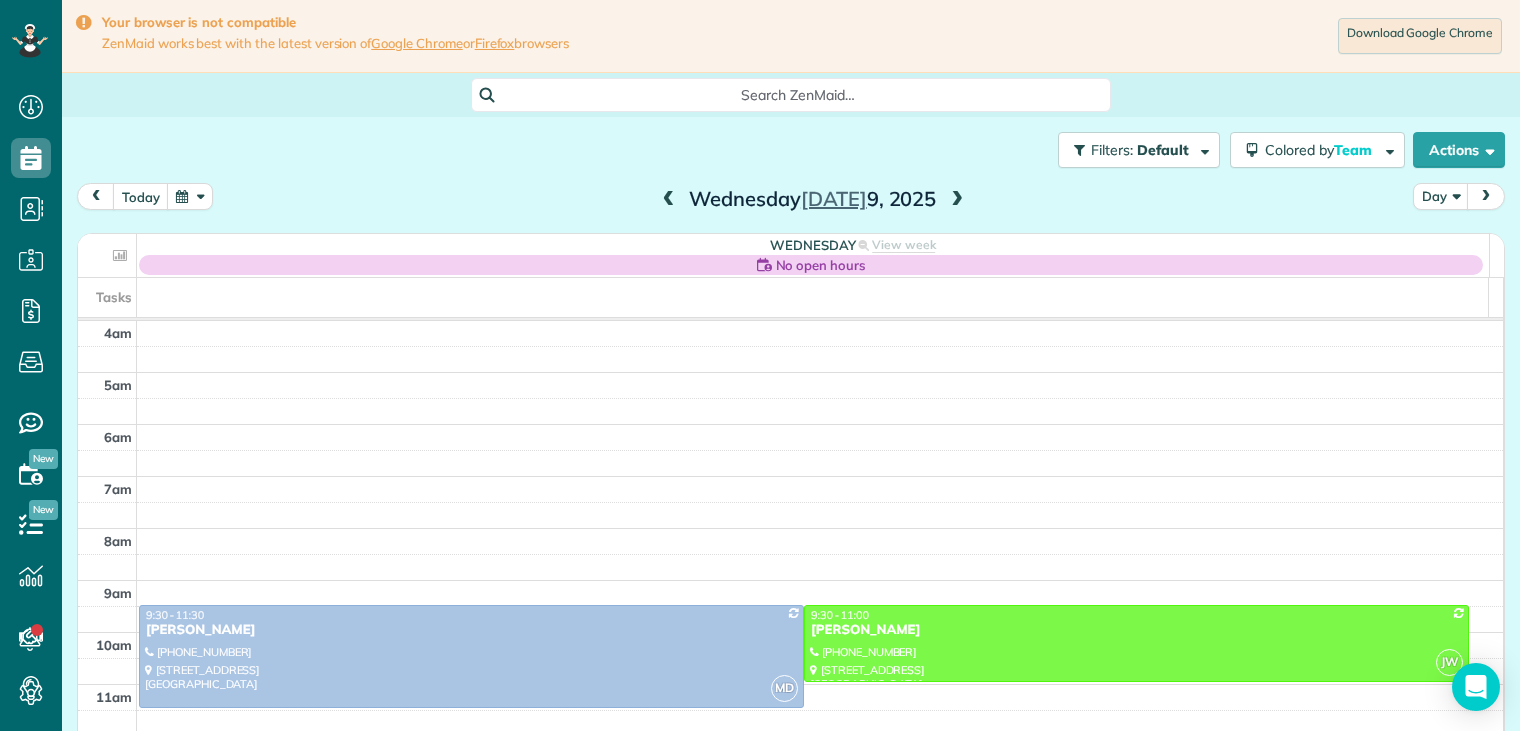 scroll, scrollTop: 0, scrollLeft: 0, axis: both 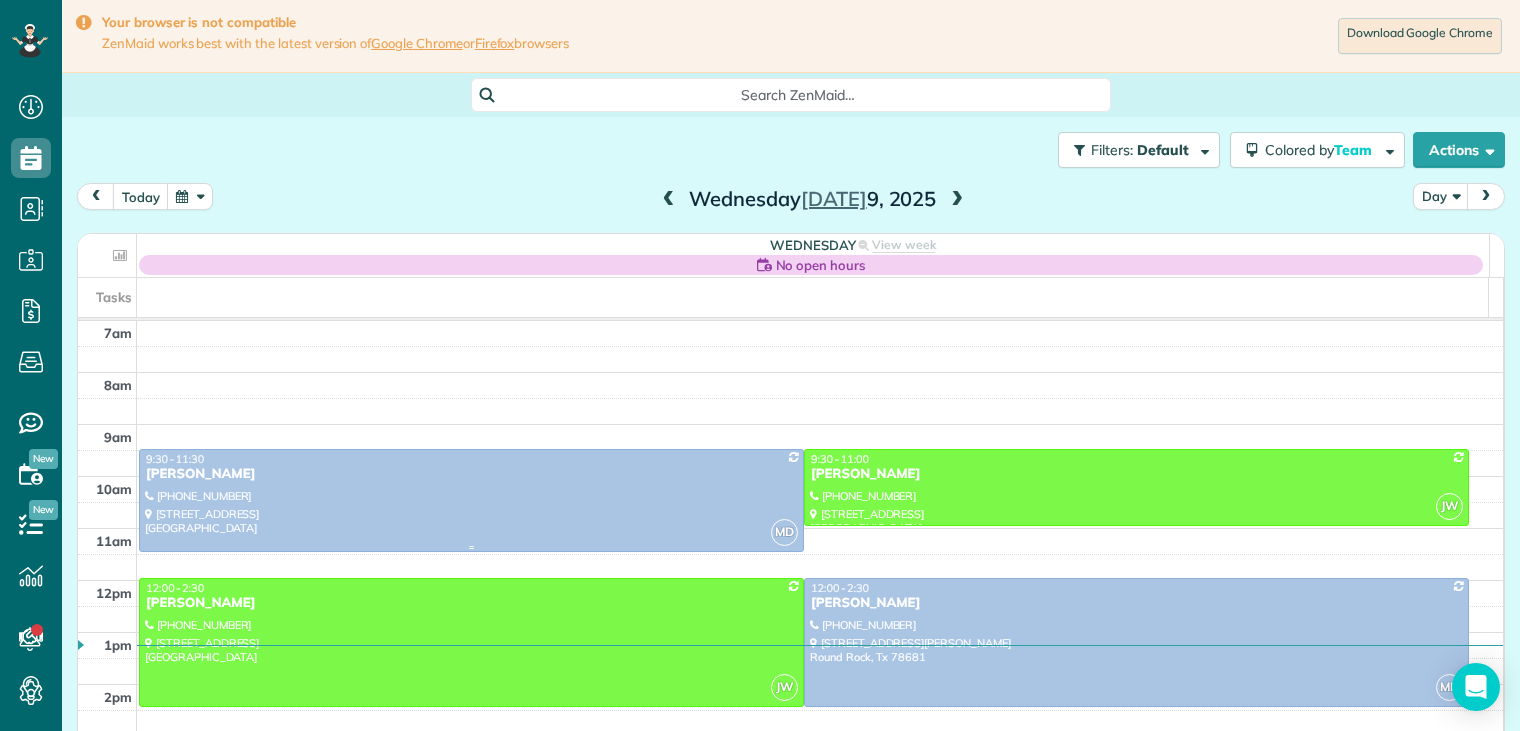click at bounding box center (471, 500) 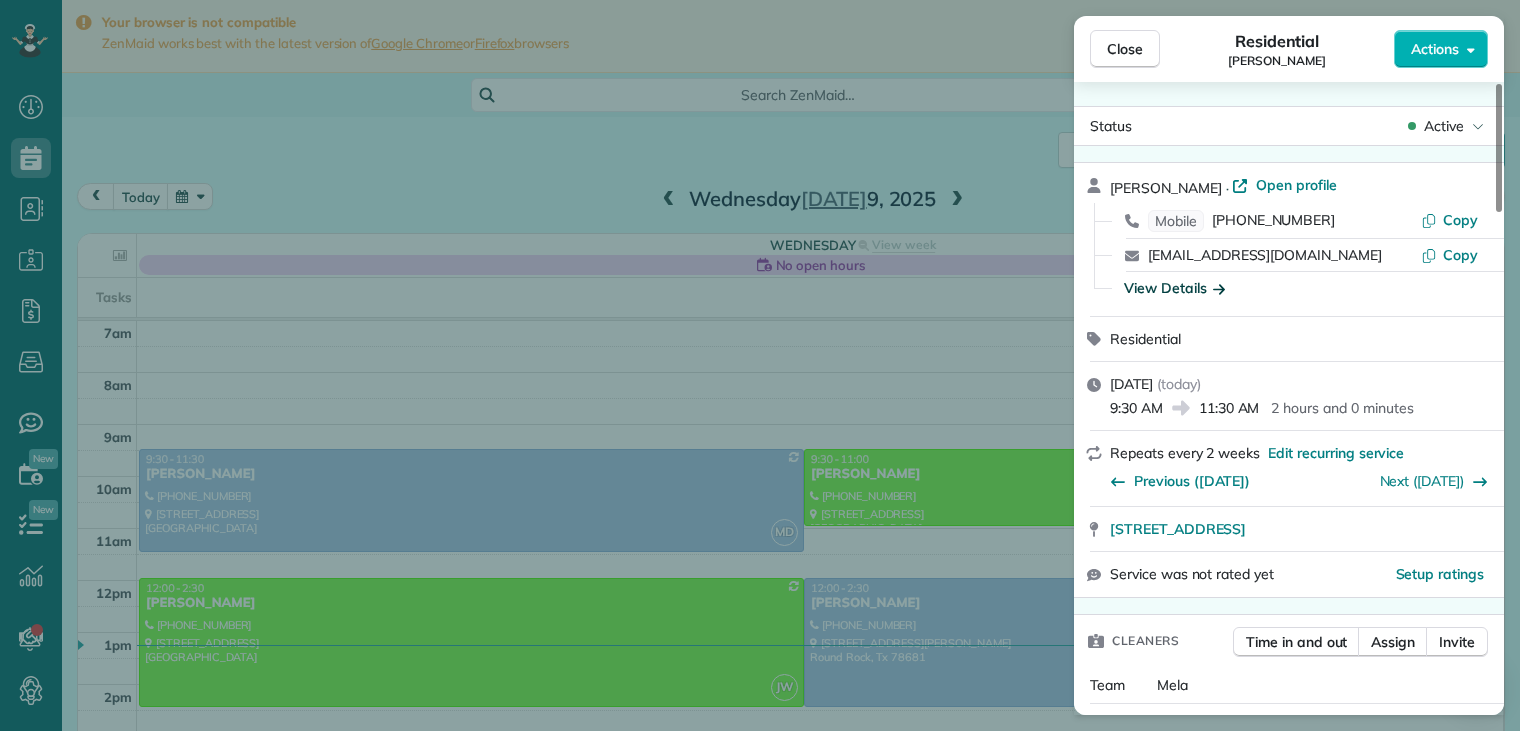 click 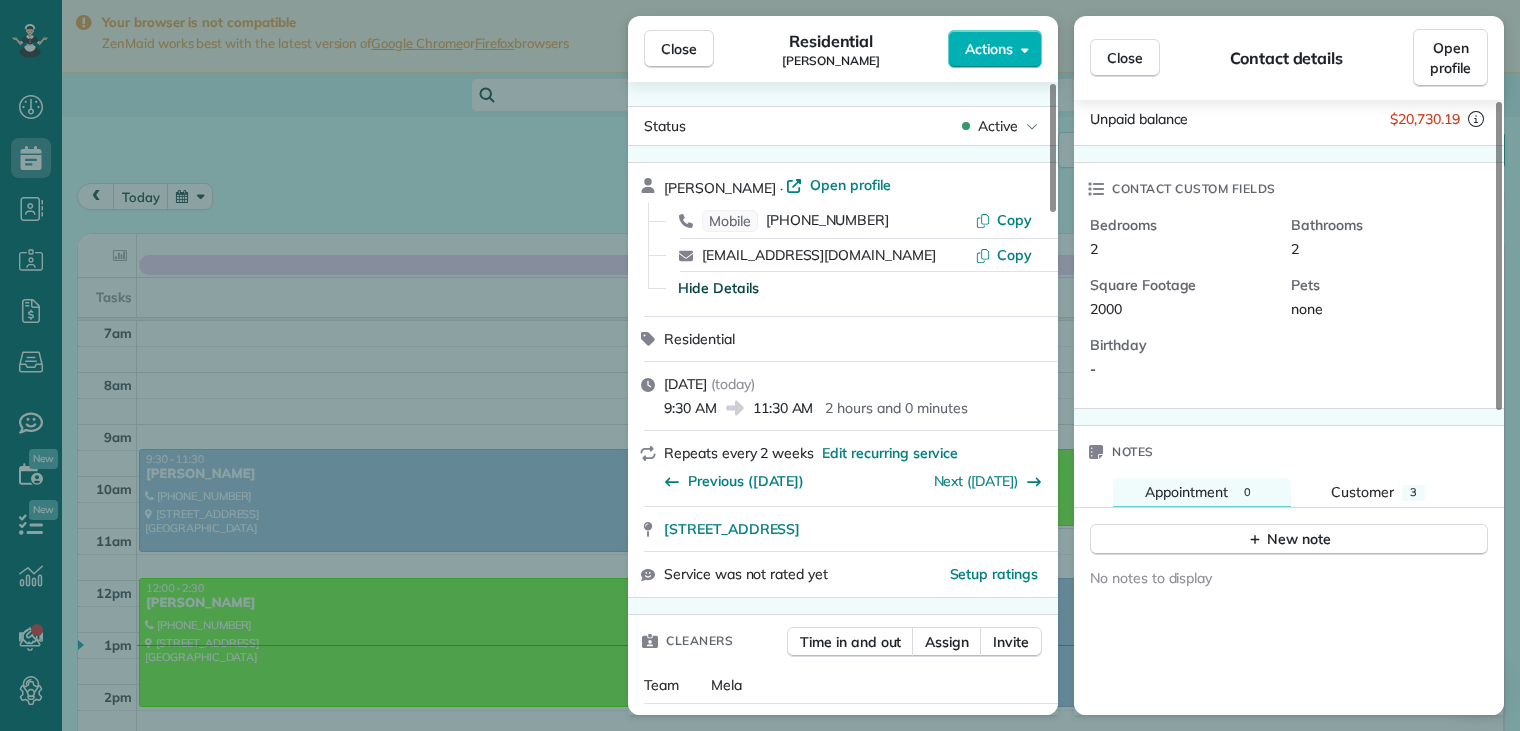 scroll, scrollTop: 500, scrollLeft: 0, axis: vertical 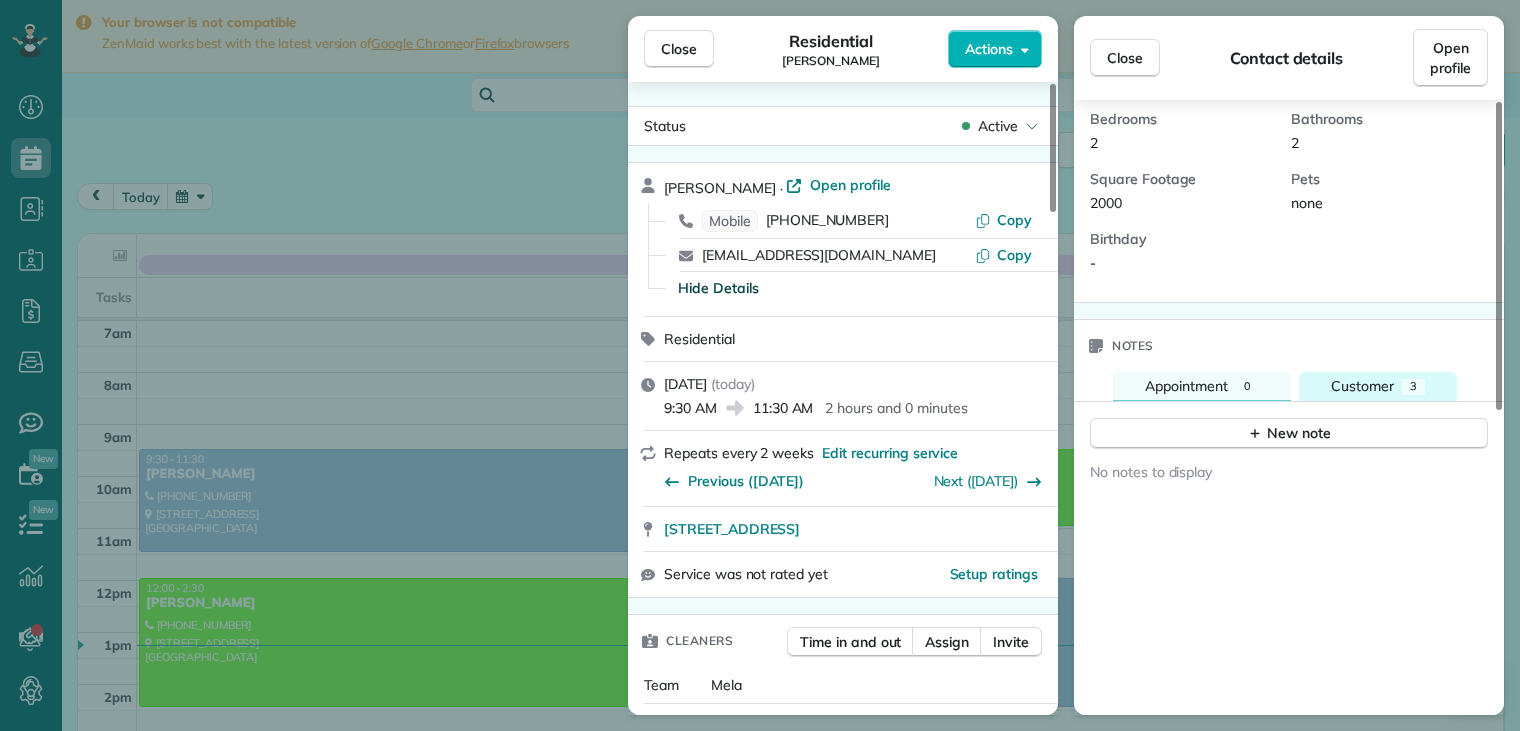 click on "Customer" at bounding box center [1362, 386] 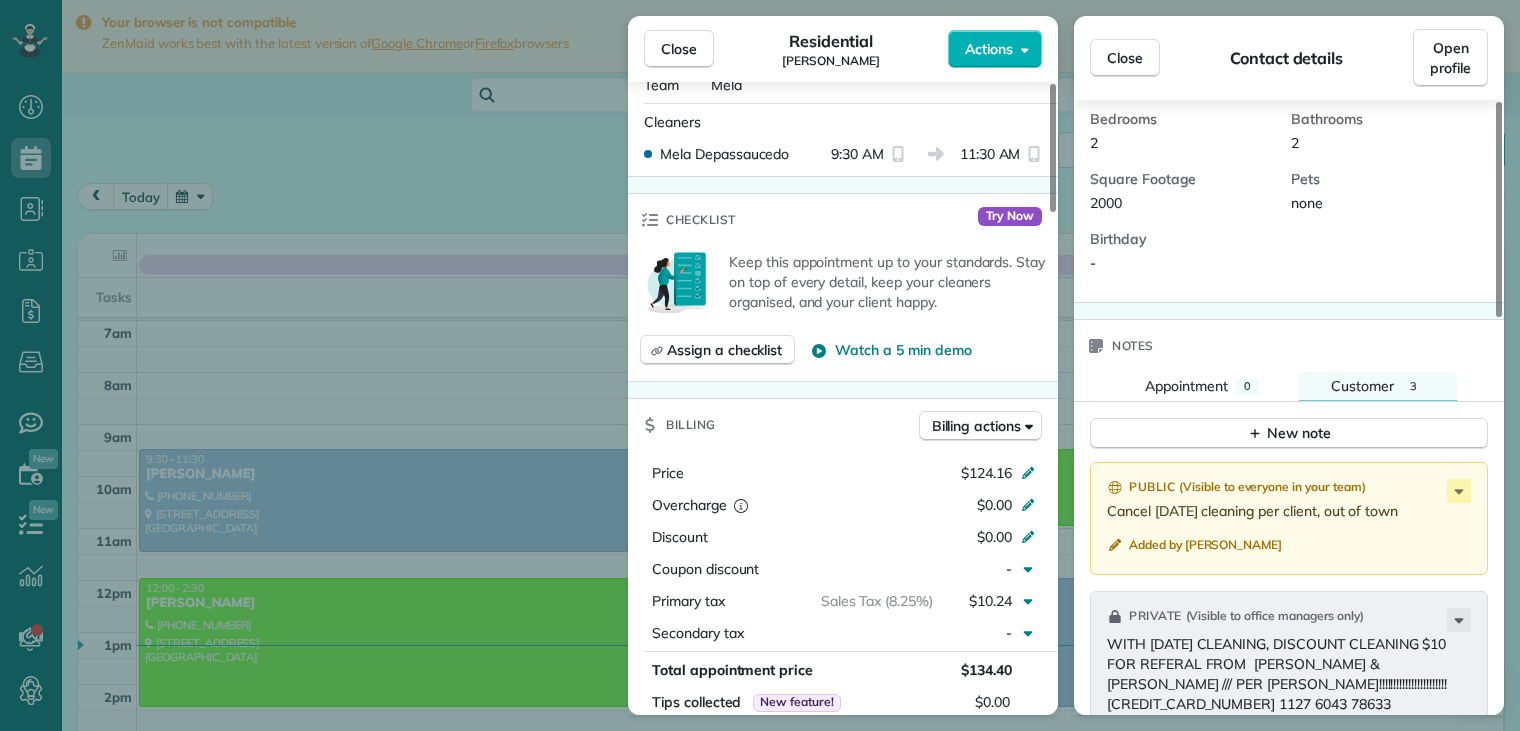 scroll, scrollTop: 900, scrollLeft: 0, axis: vertical 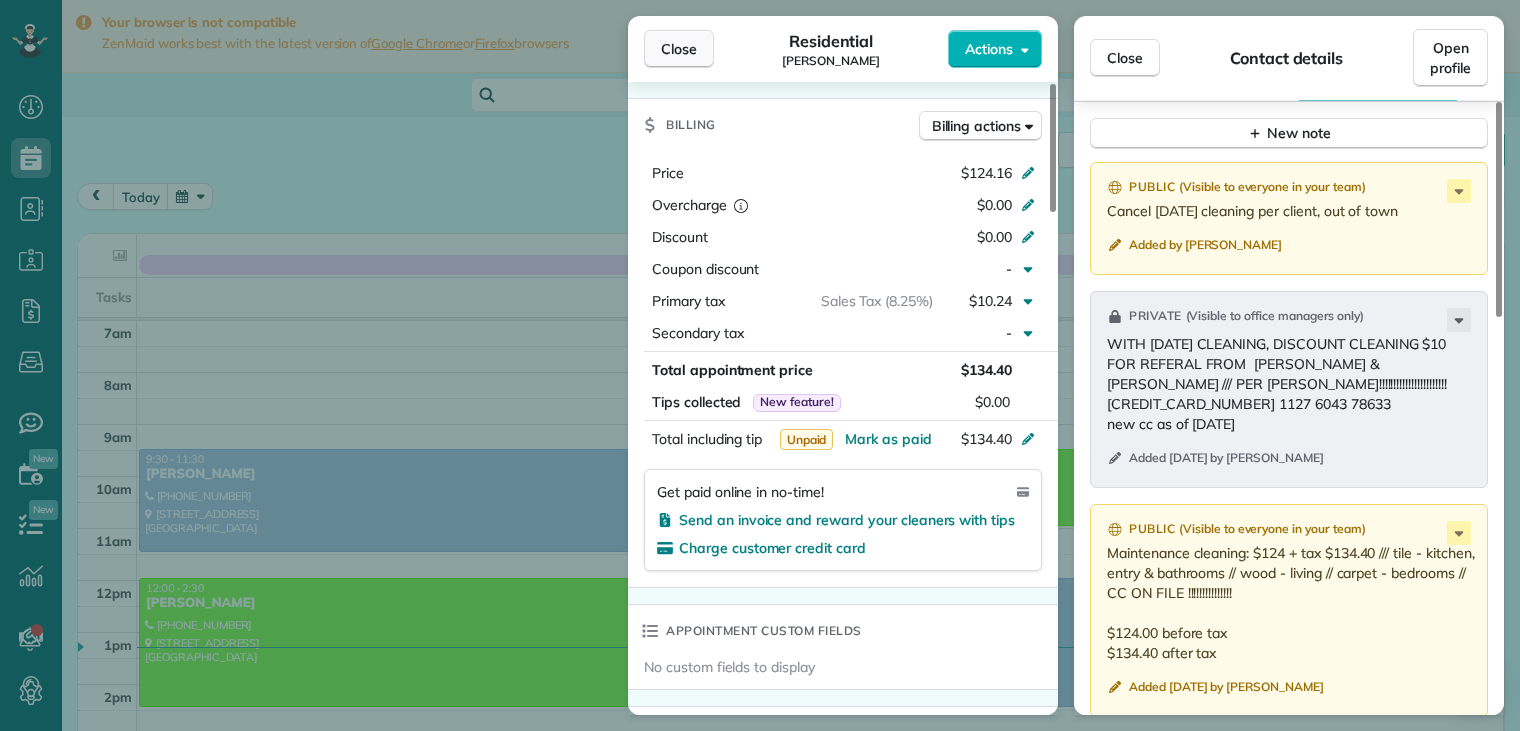 click on "Close" at bounding box center (679, 49) 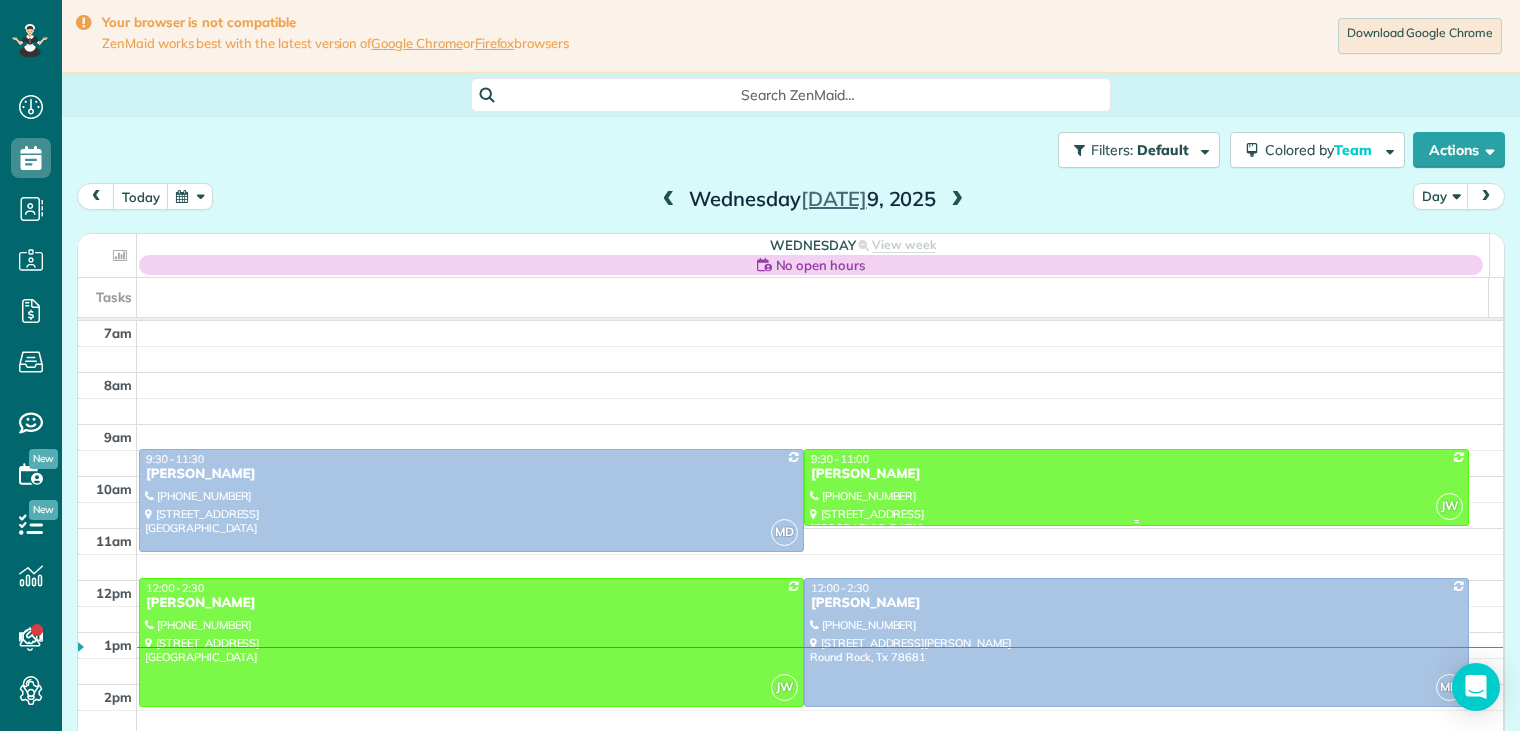 click on "[PERSON_NAME]" at bounding box center [1136, 474] 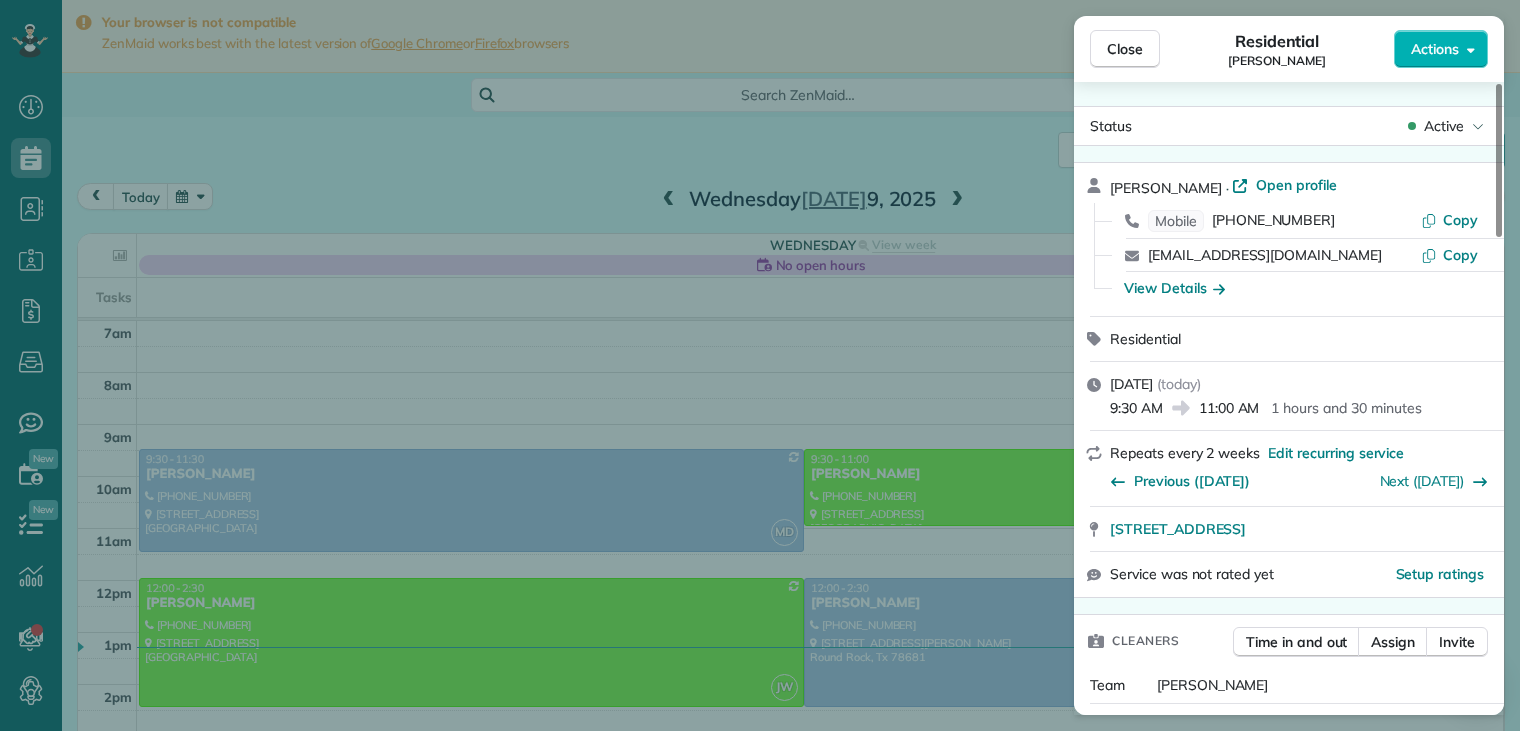 click on "[EMAIL_ADDRESS][DOMAIN_NAME]" at bounding box center (1284, 255) 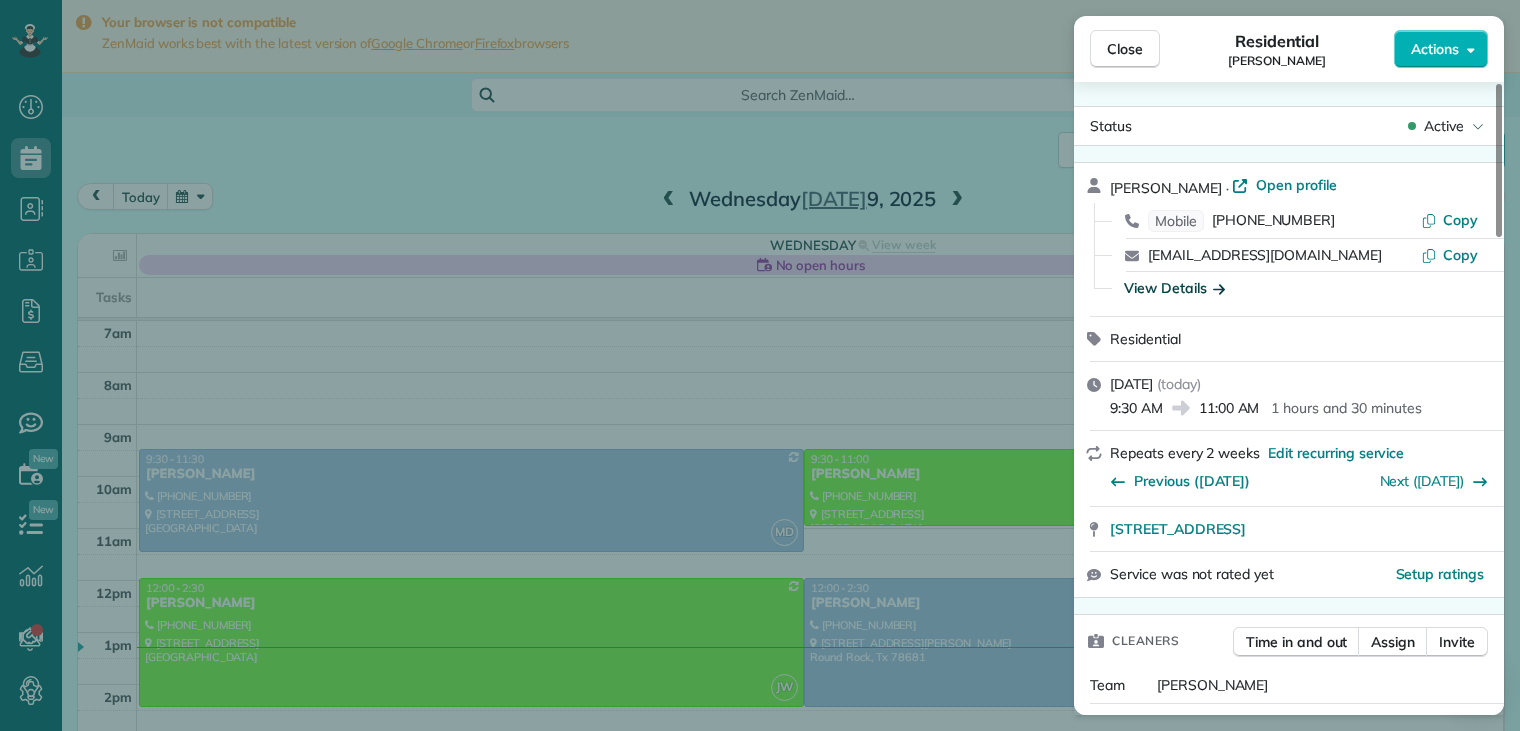 click 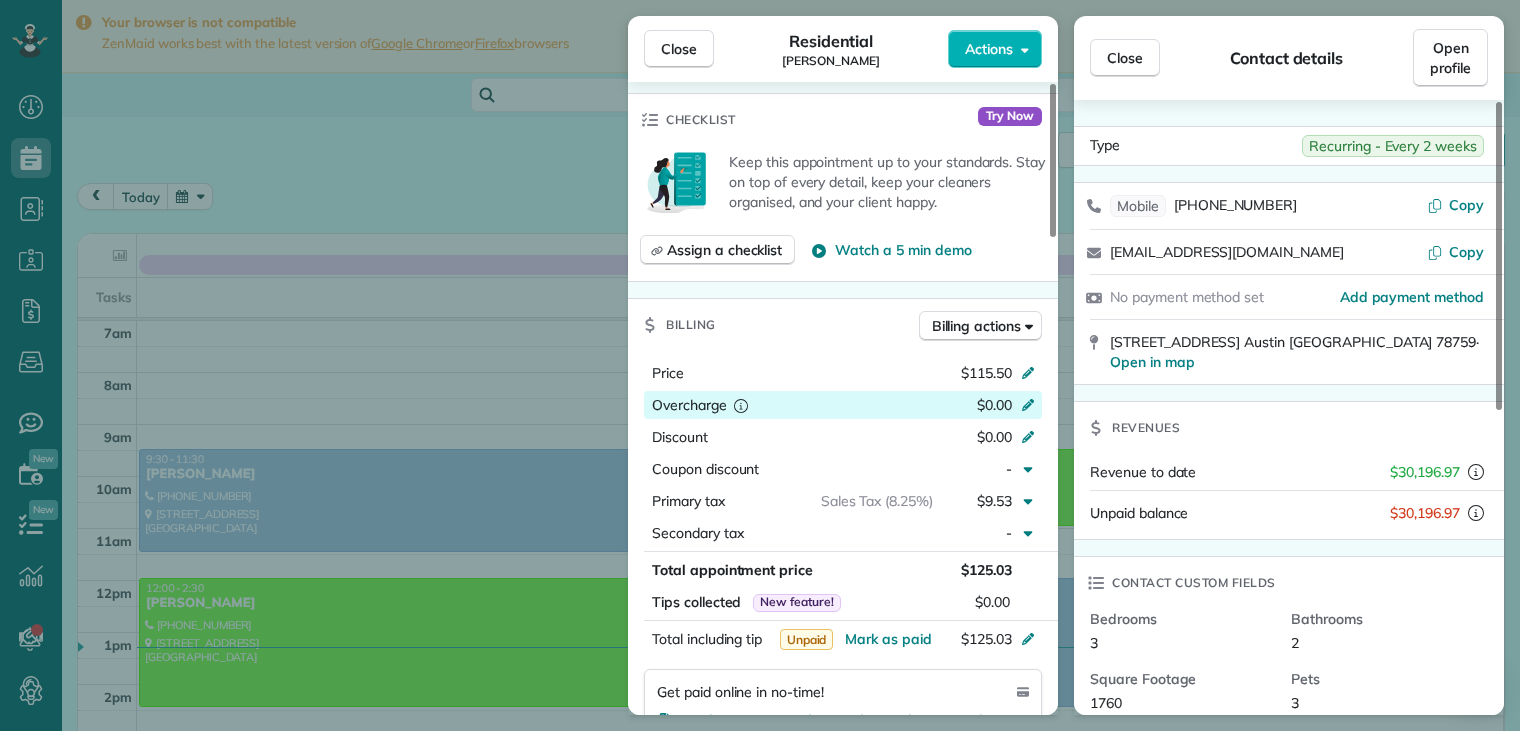 scroll, scrollTop: 800, scrollLeft: 0, axis: vertical 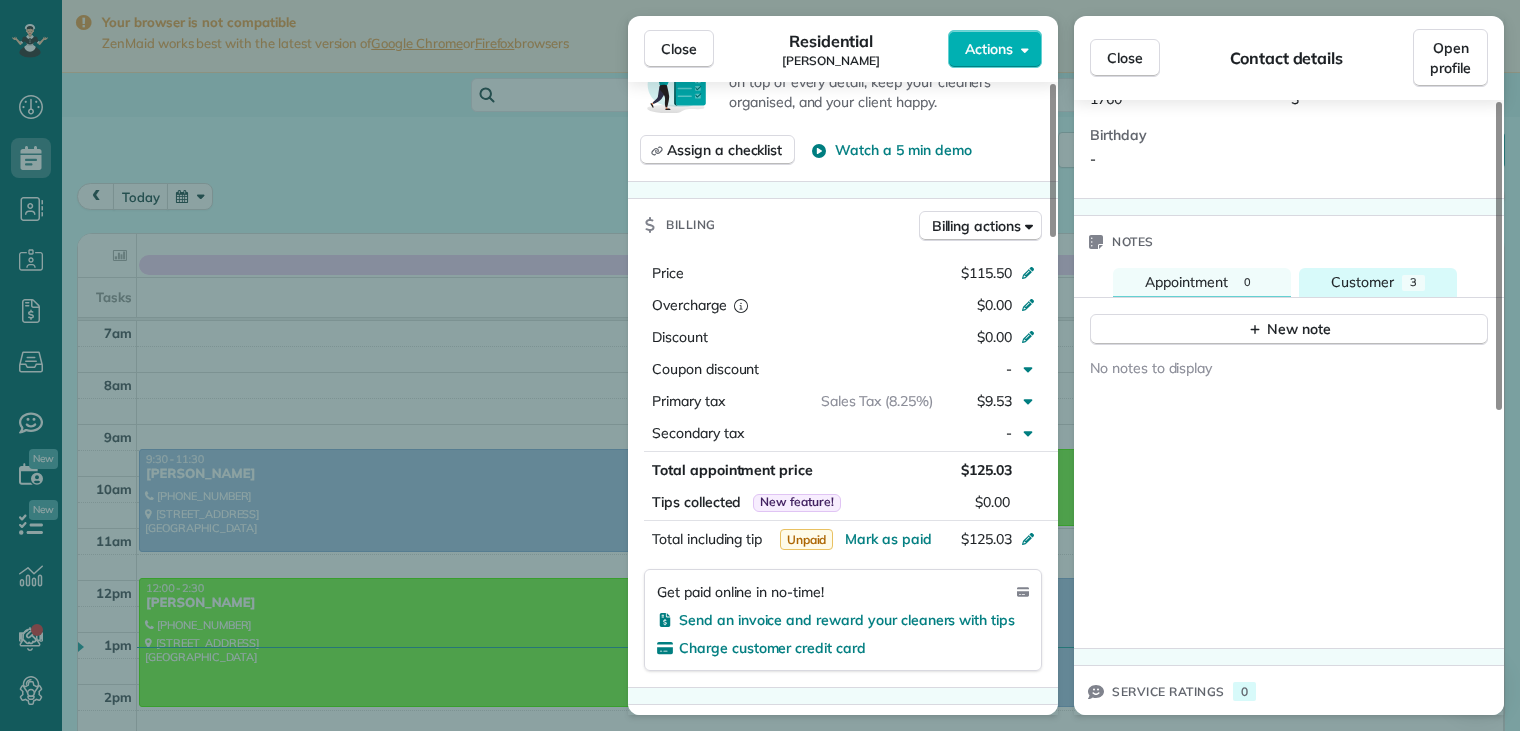 click on "Customer" at bounding box center (1362, 282) 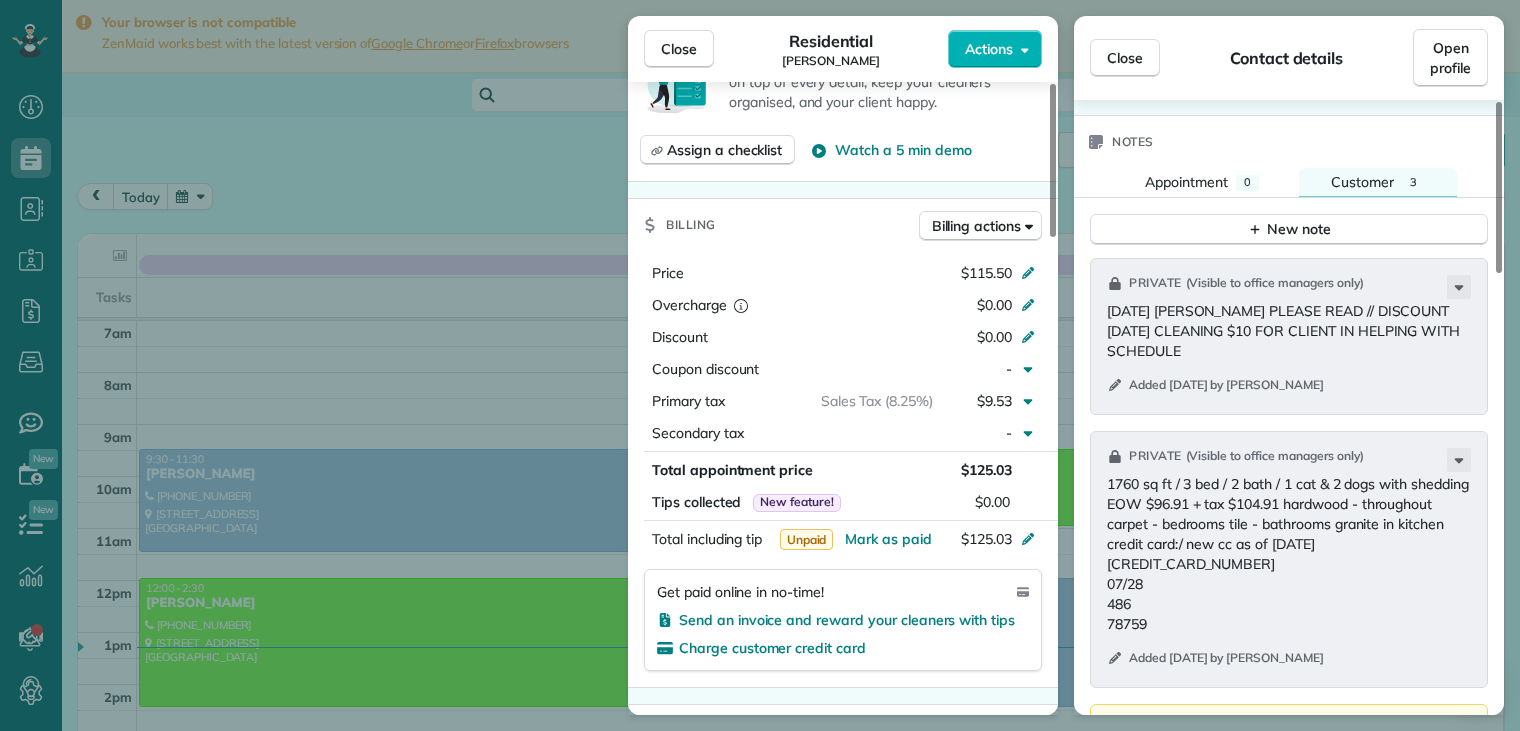 scroll, scrollTop: 804, scrollLeft: 0, axis: vertical 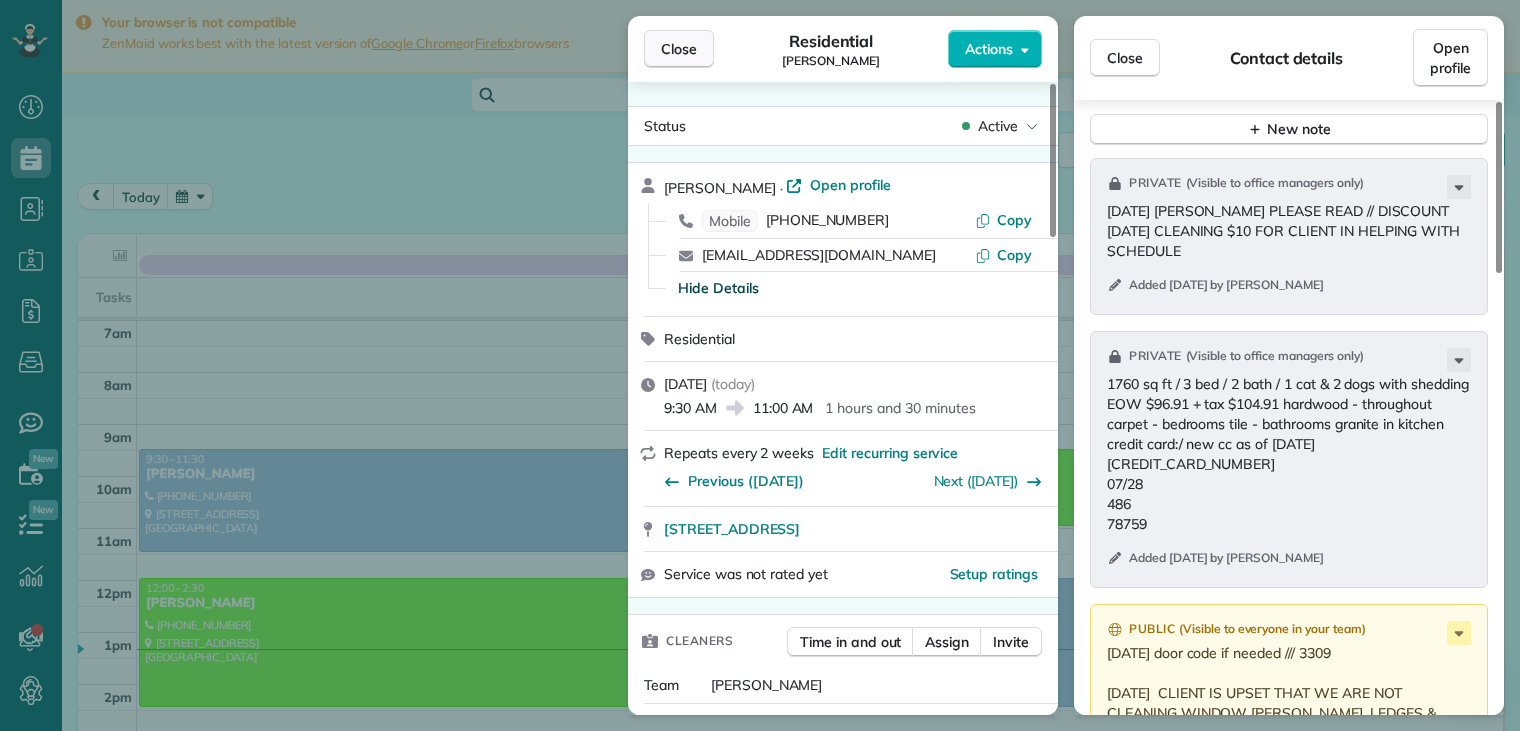 click on "Close" at bounding box center [679, 49] 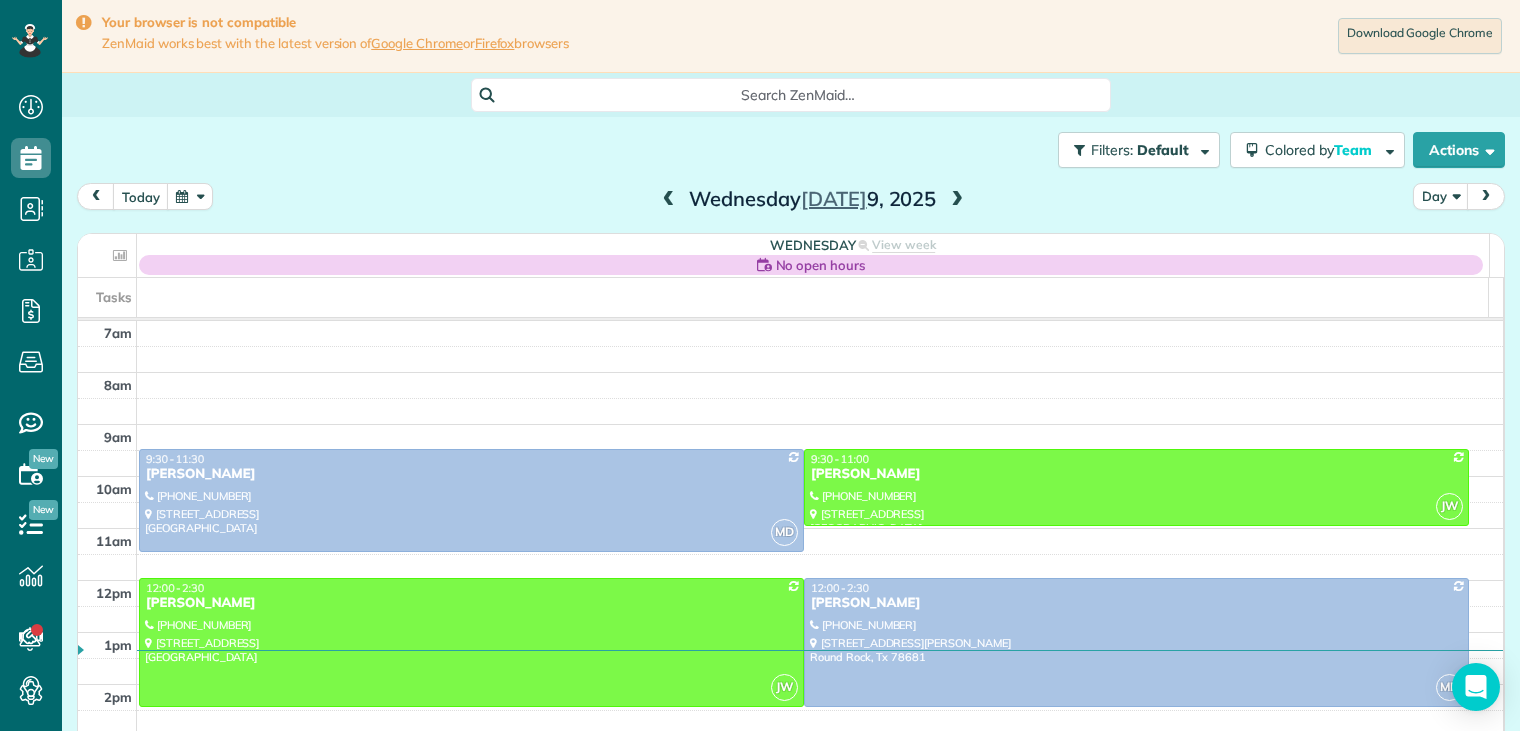 click at bounding box center (669, 200) 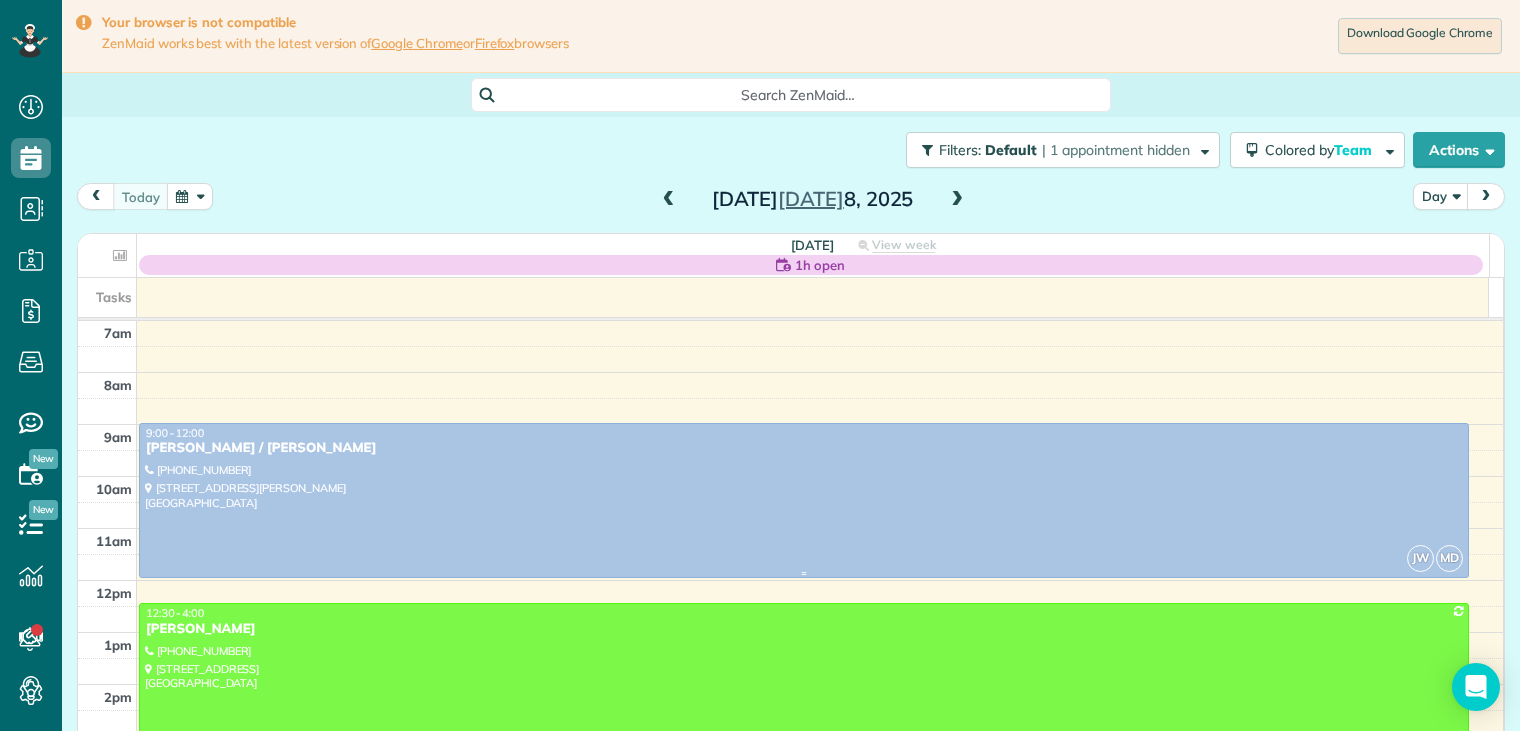 click on "[PERSON_NAME] / [PERSON_NAME]" at bounding box center (804, 448) 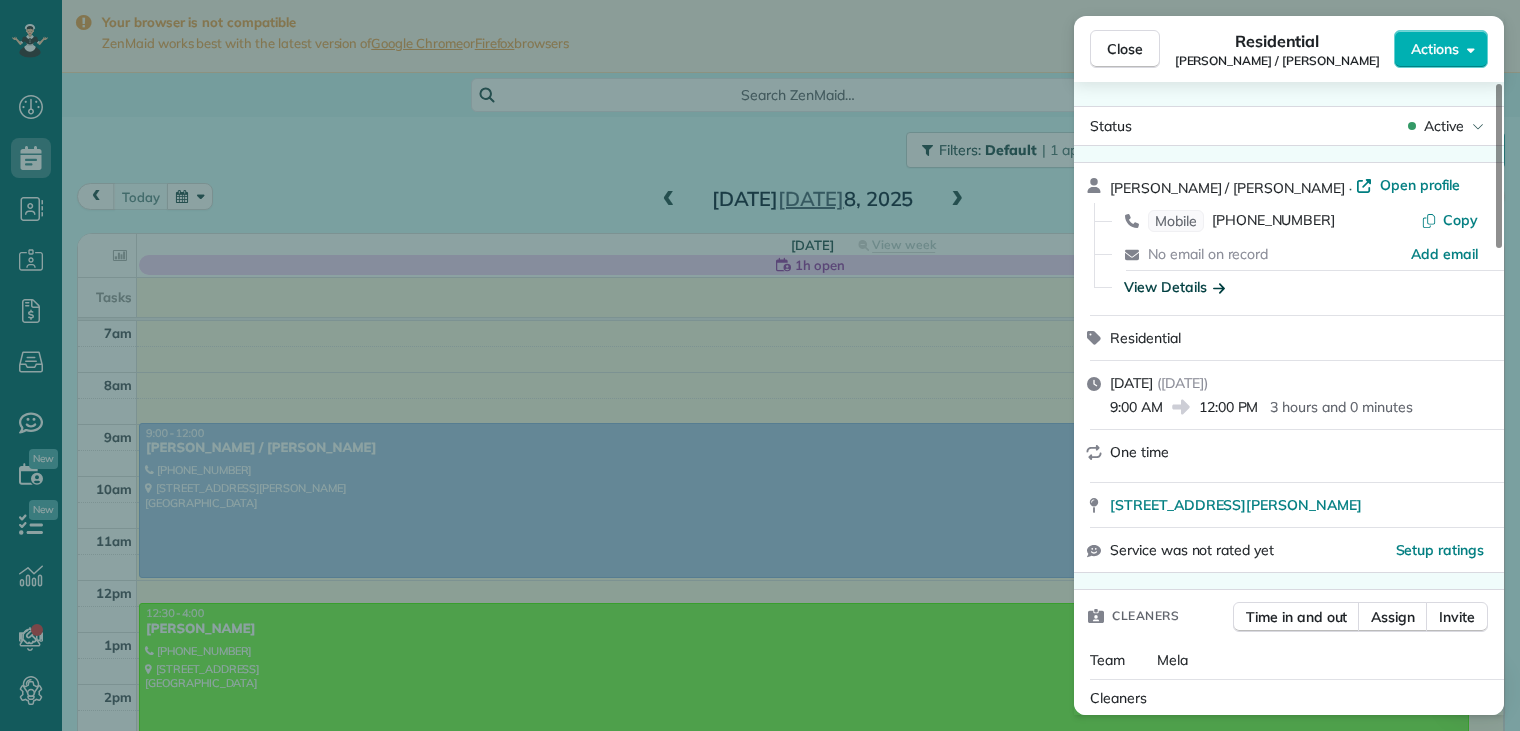 click 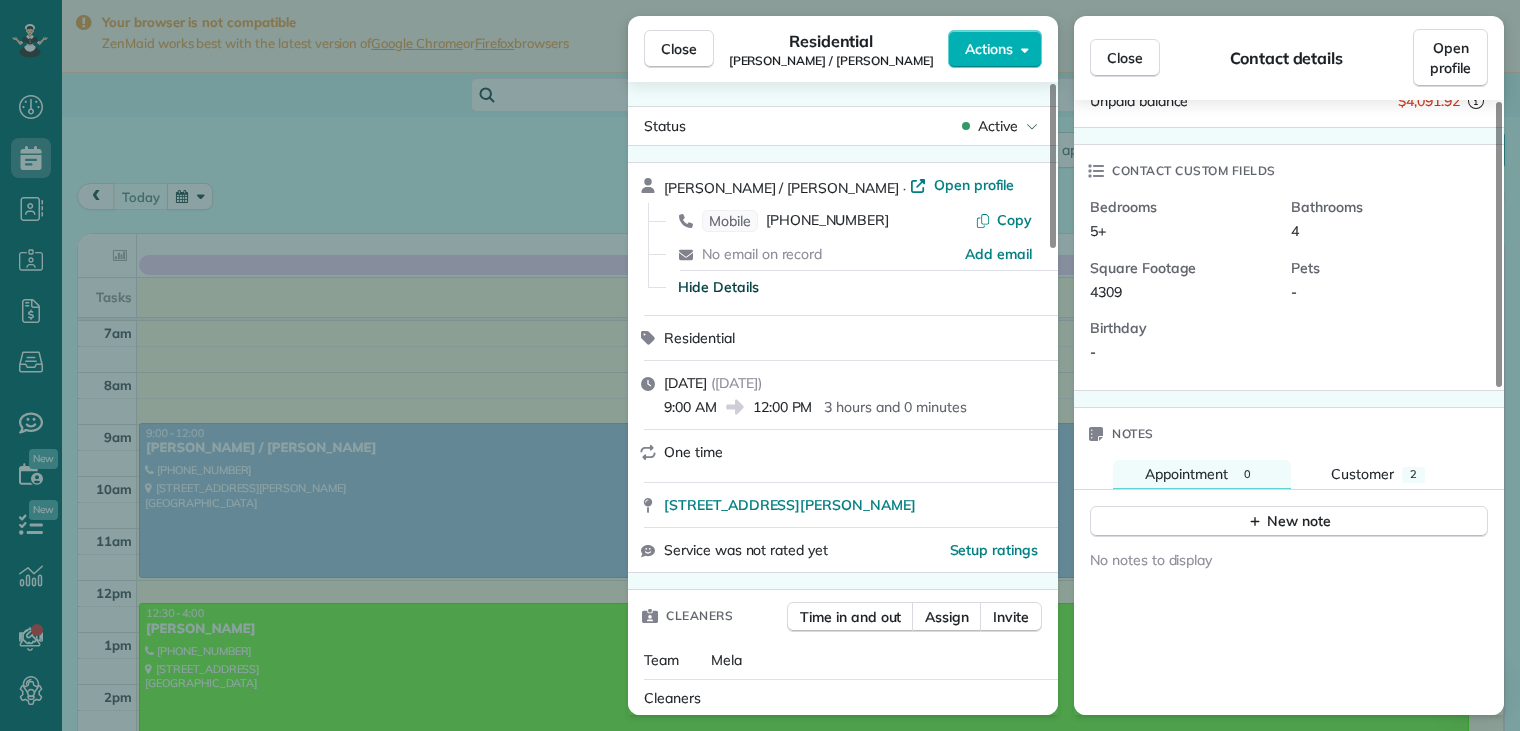 scroll, scrollTop: 706, scrollLeft: 0, axis: vertical 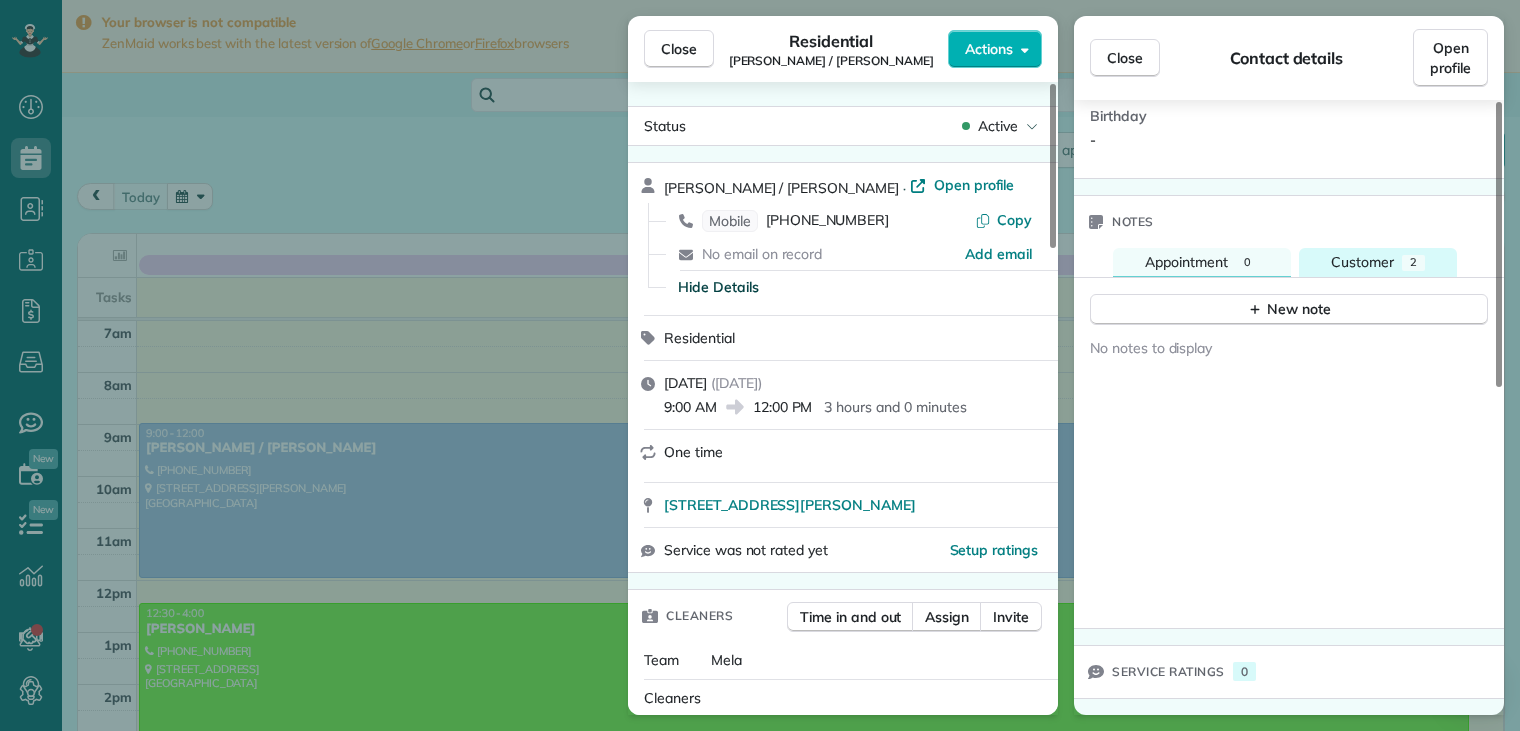 click on "Customer 2" at bounding box center [1378, 262] 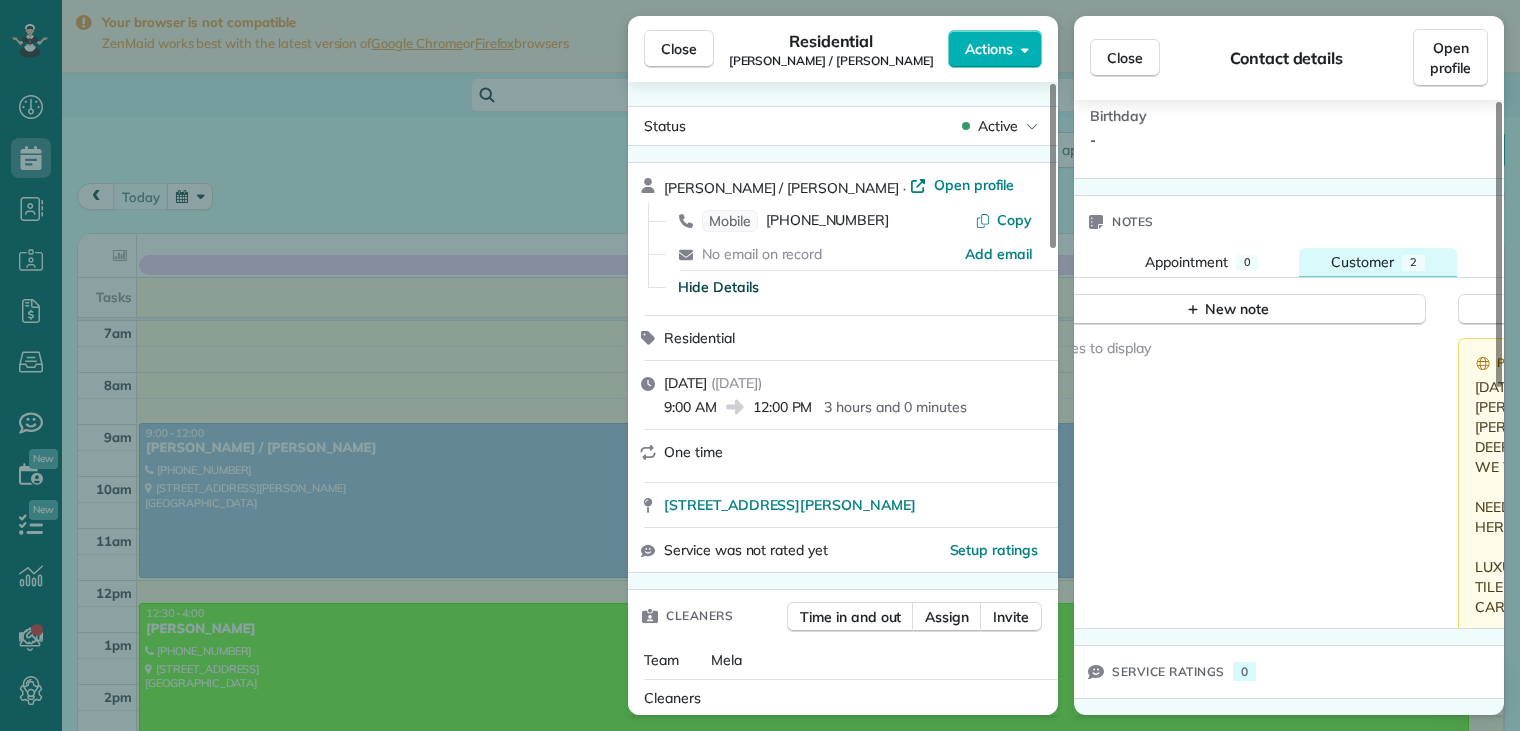 click on "Customer 2" at bounding box center (1378, 262) 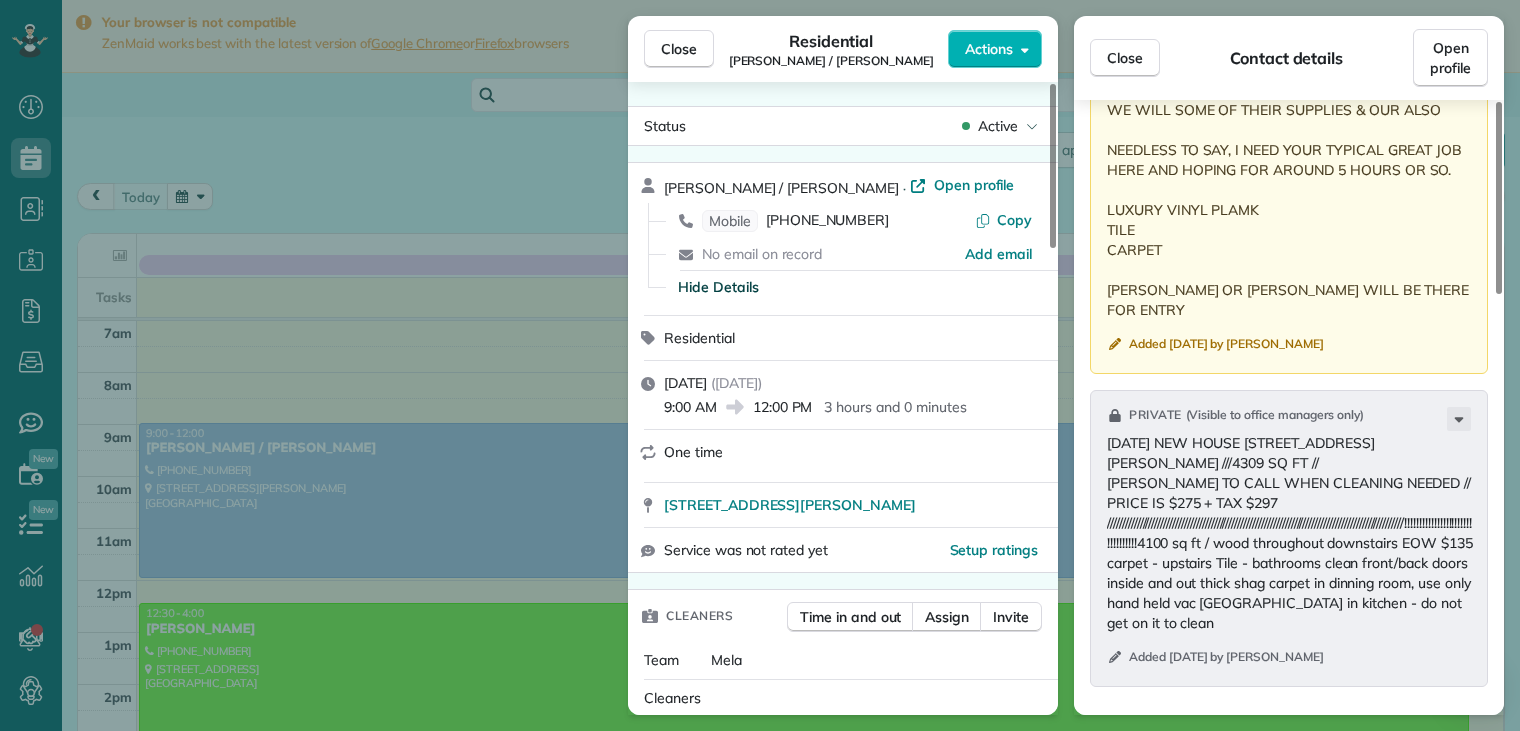 scroll, scrollTop: 1106, scrollLeft: 0, axis: vertical 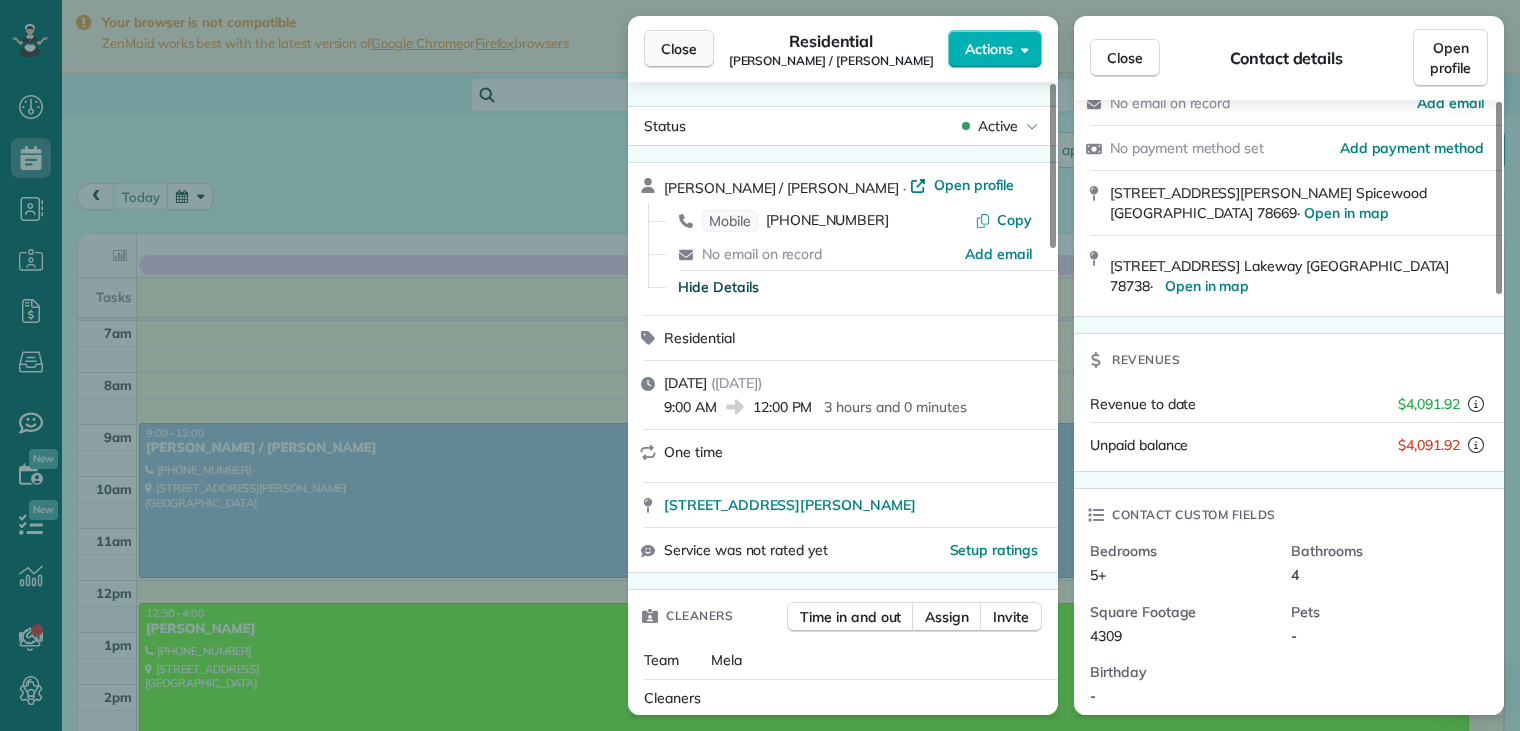 click on "Close" at bounding box center (679, 49) 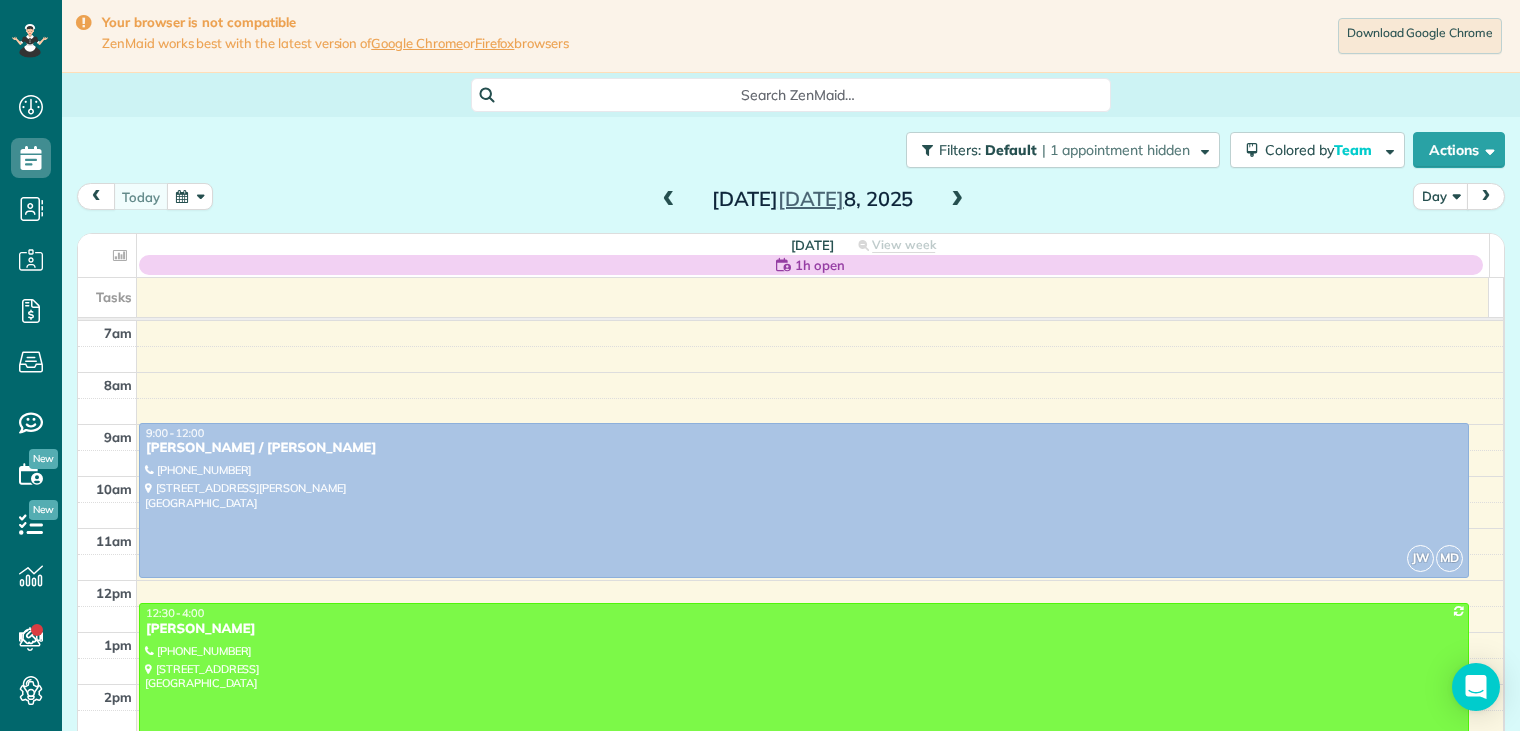click at bounding box center [96, 196] 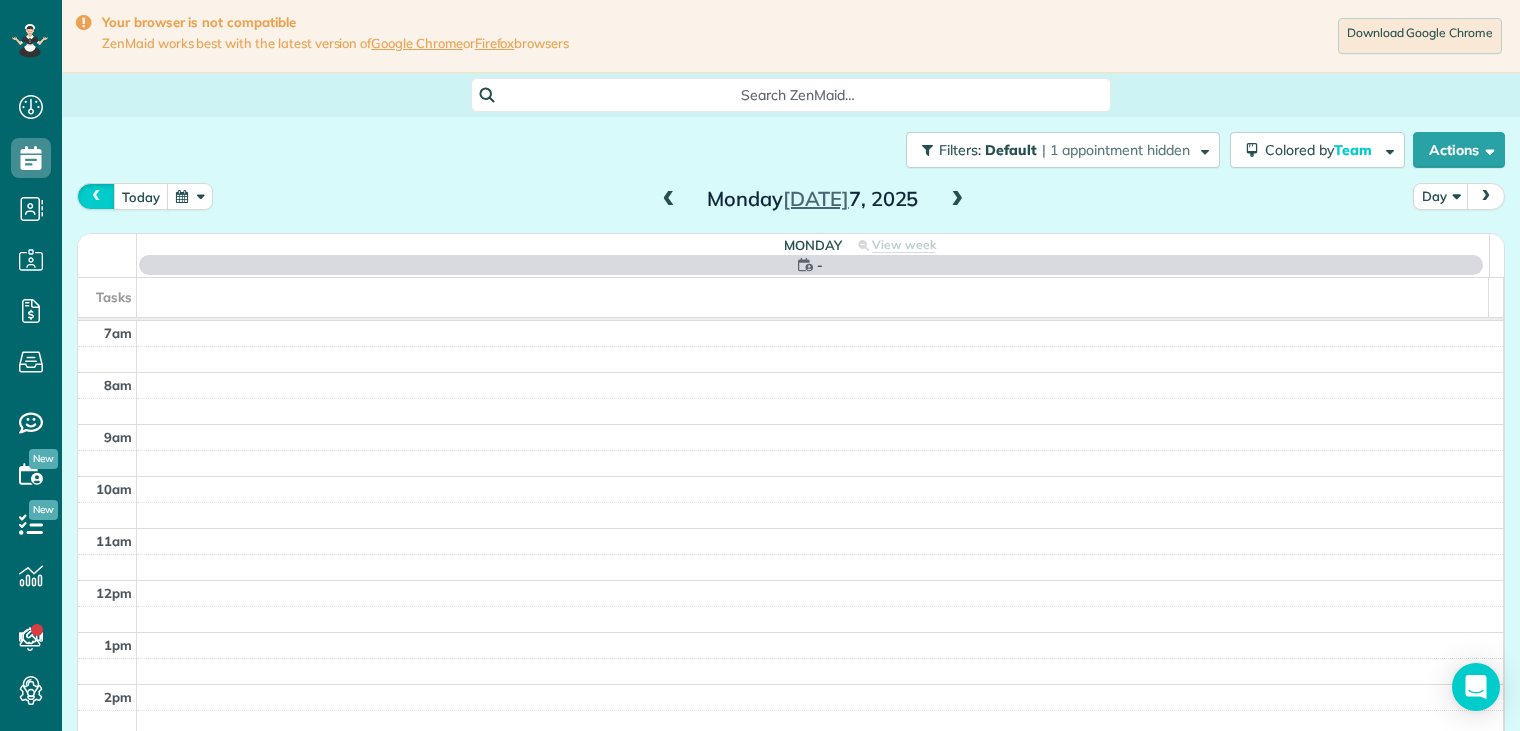 click at bounding box center [96, 196] 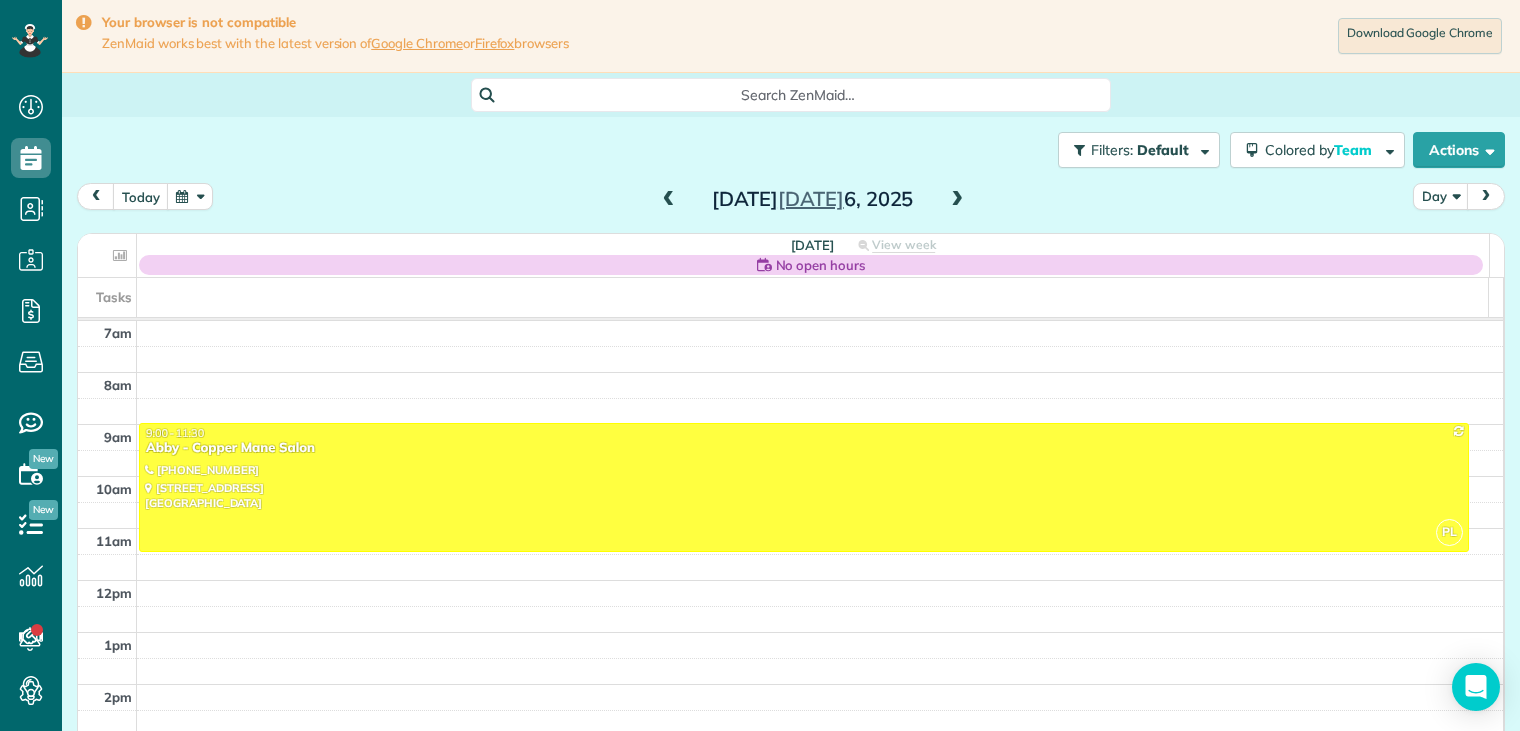 click at bounding box center [957, 200] 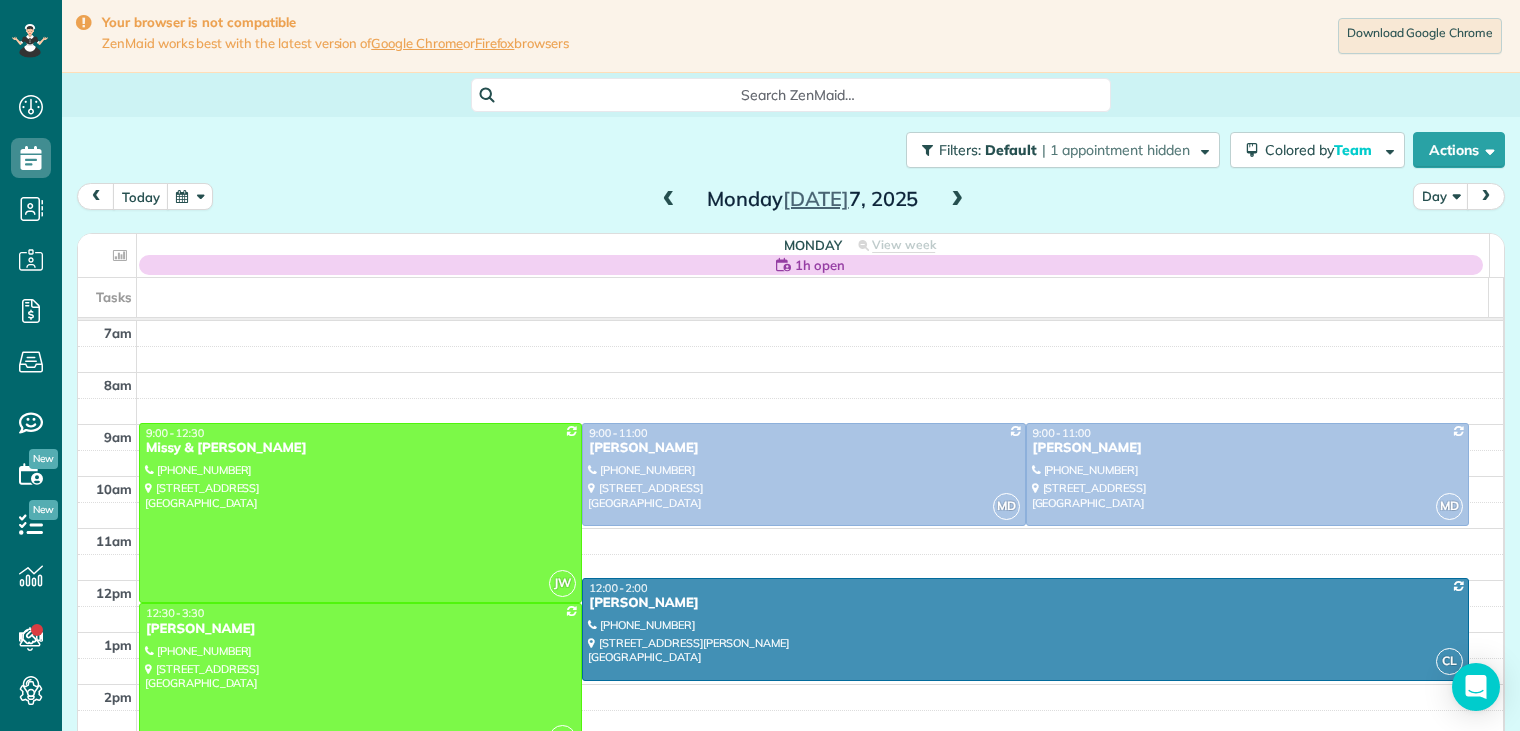 click at bounding box center [957, 200] 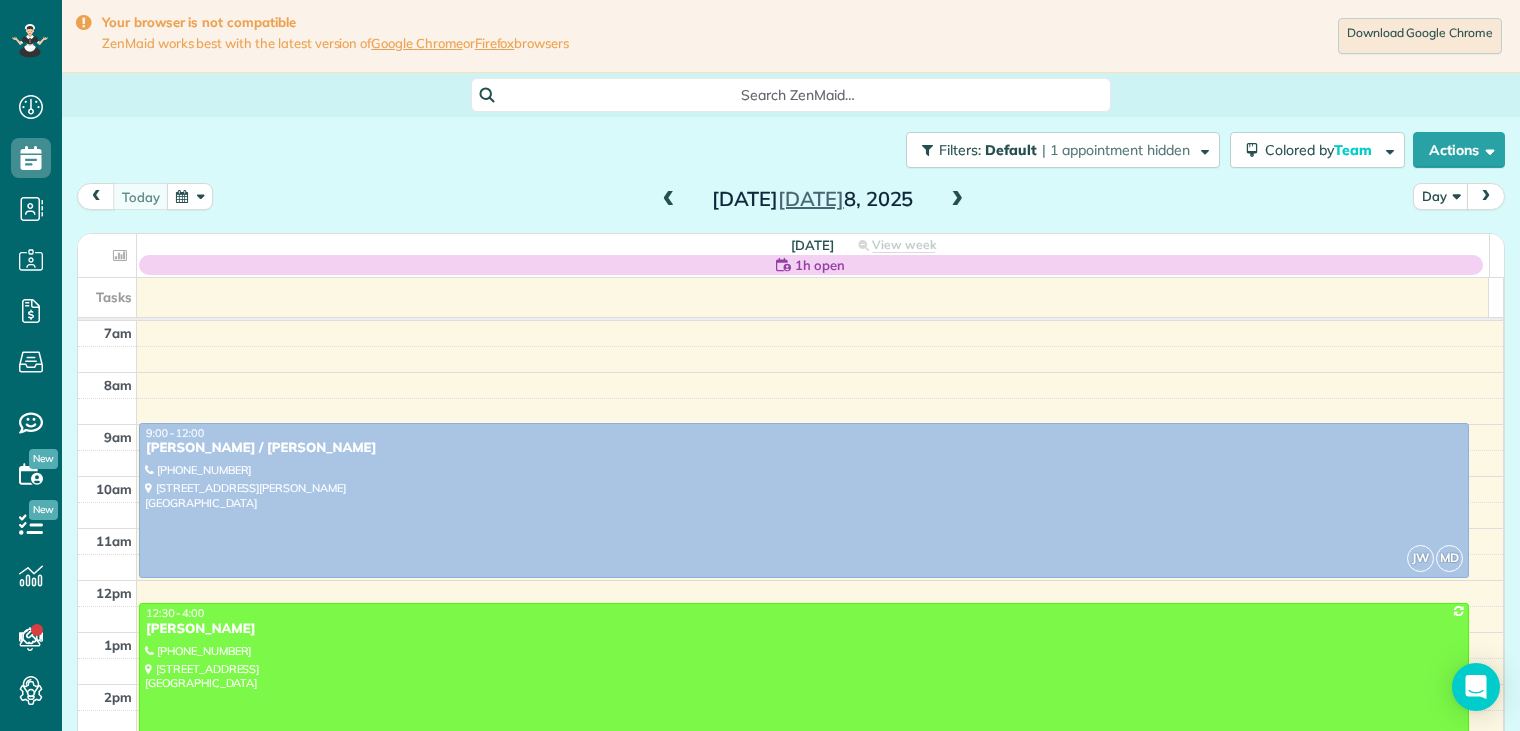 click at bounding box center (804, 693) 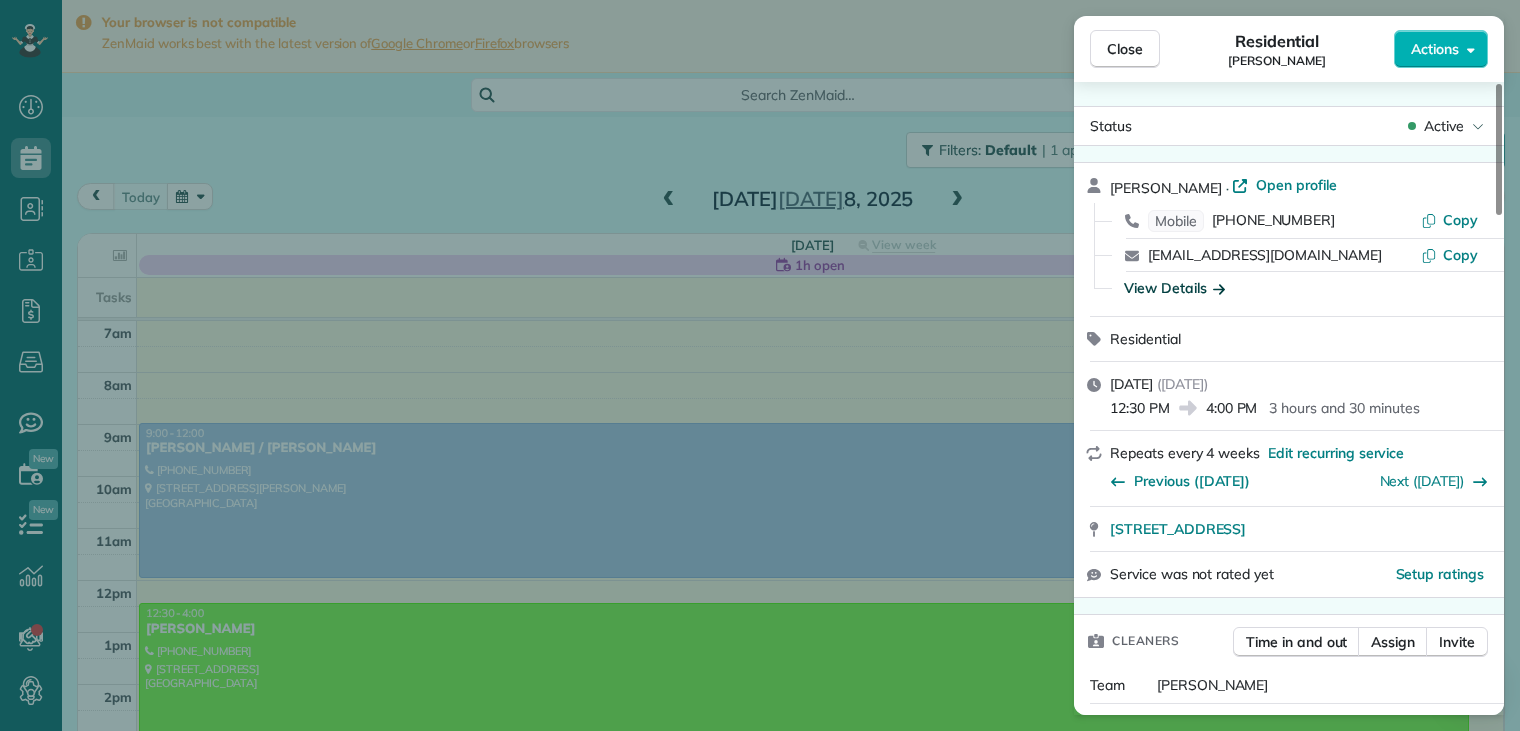 click 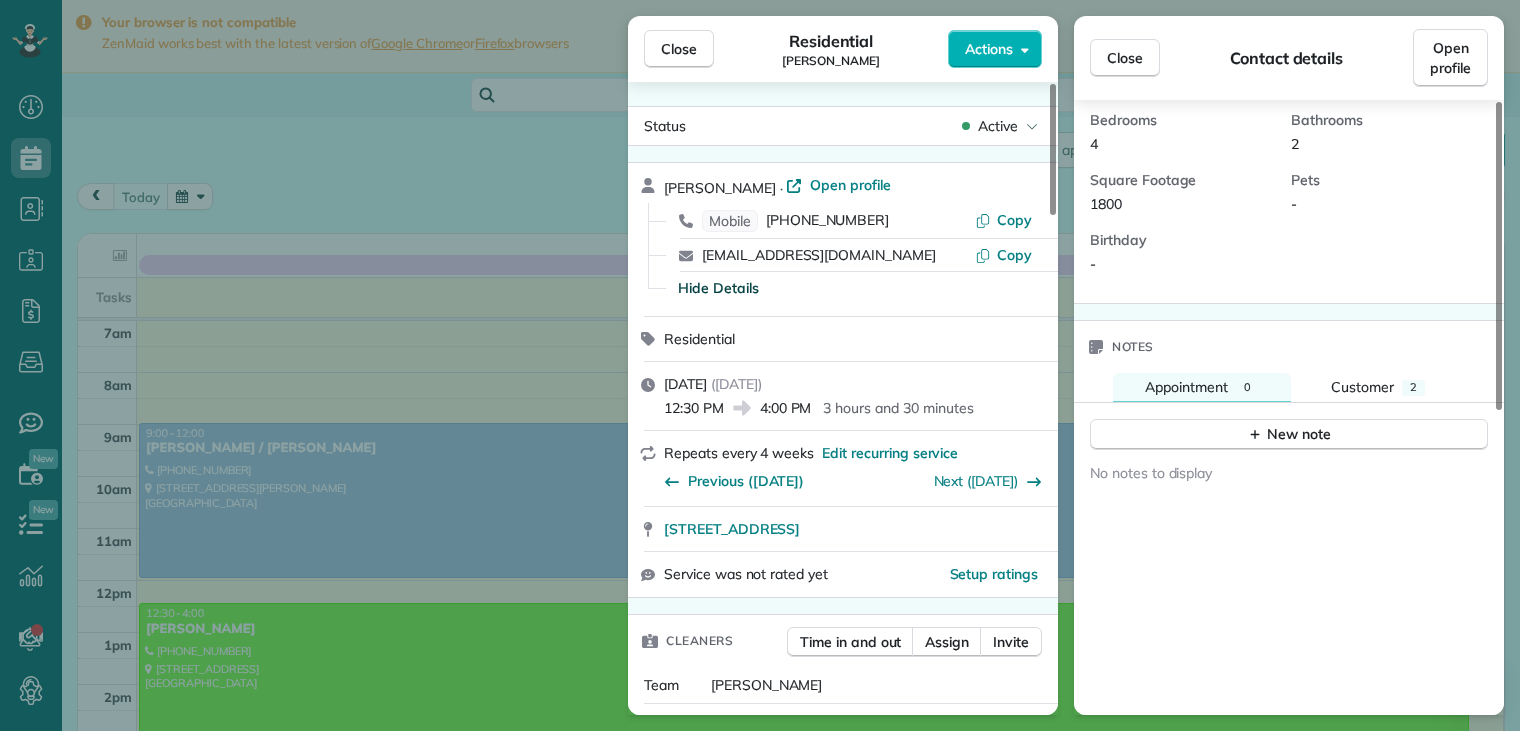 scroll, scrollTop: 500, scrollLeft: 0, axis: vertical 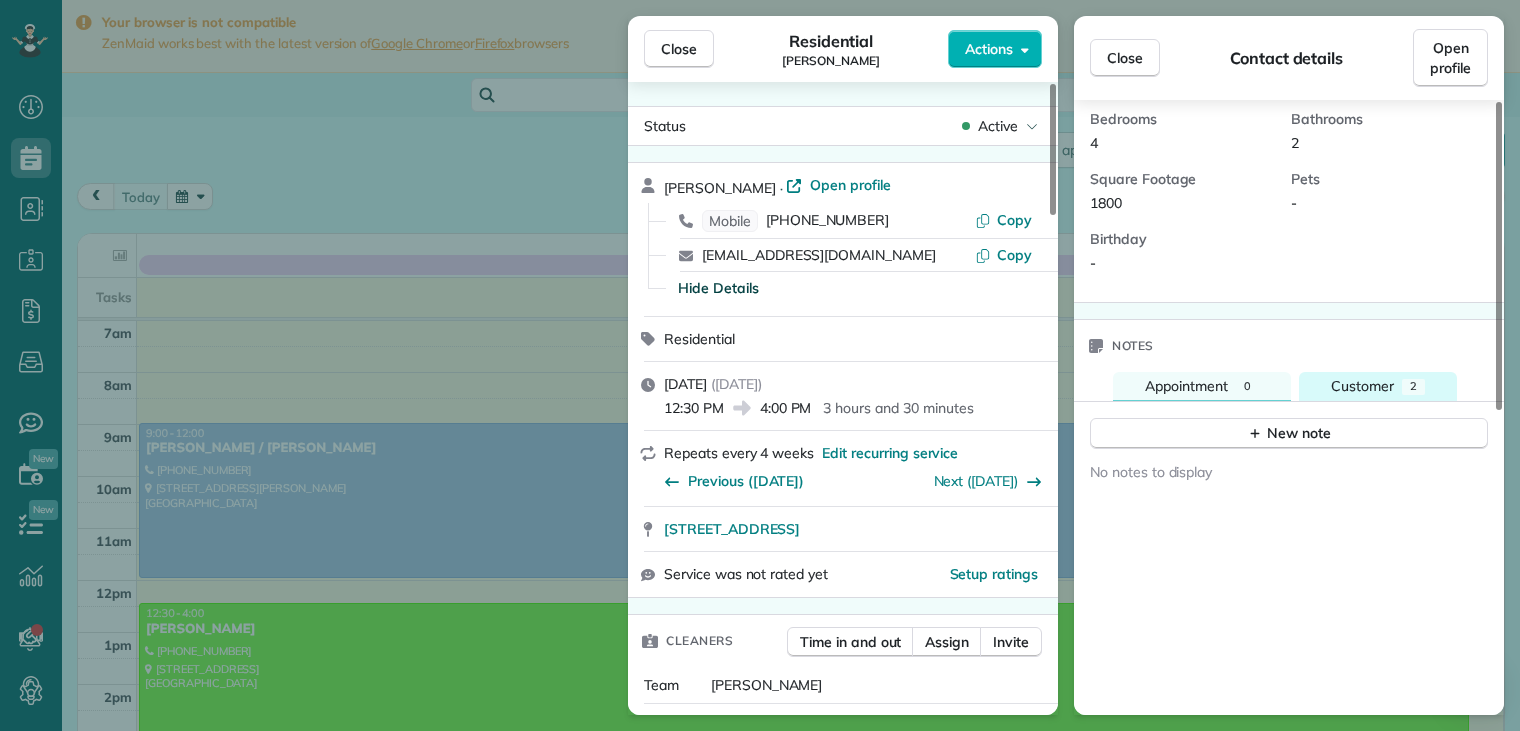 click on "Customer" at bounding box center (1362, 386) 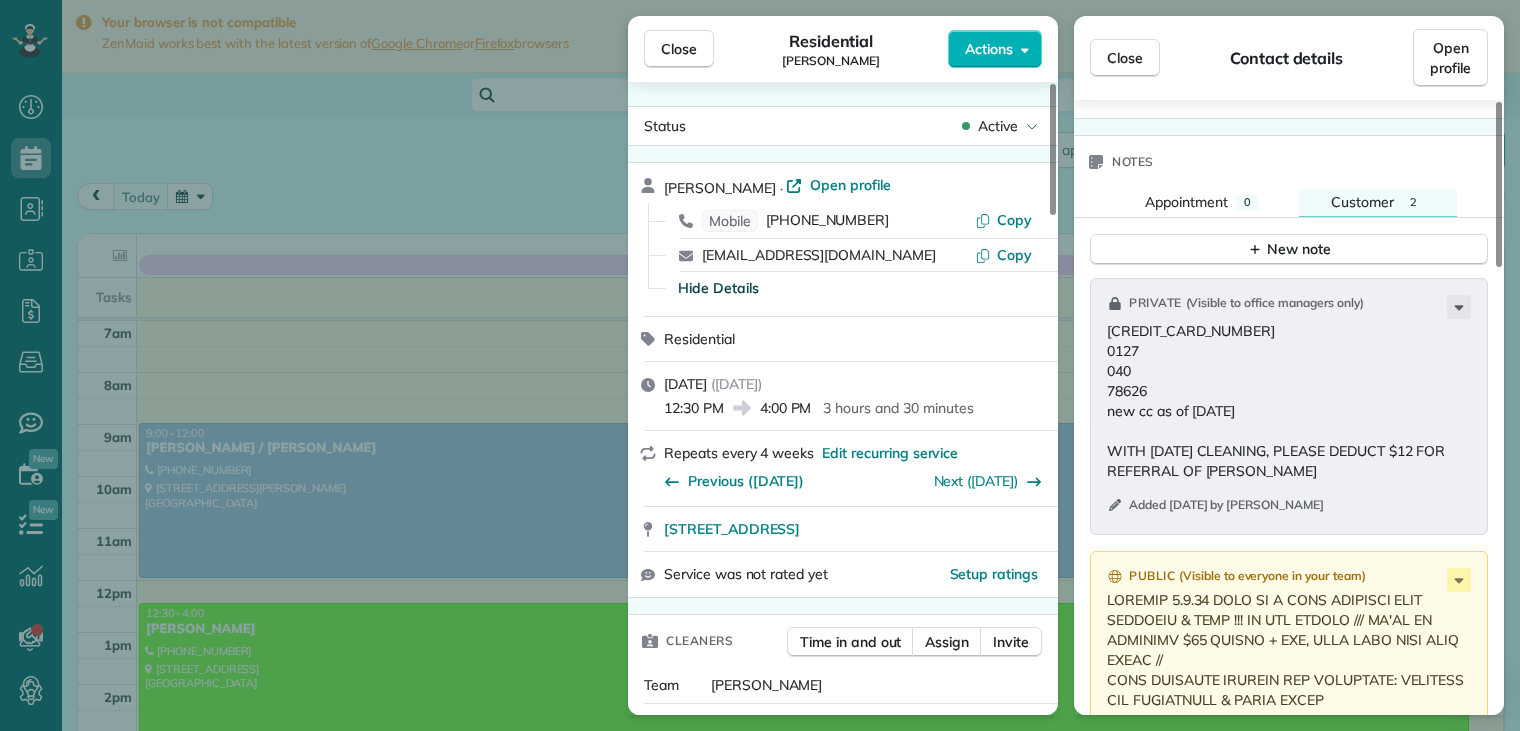 scroll, scrollTop: 766, scrollLeft: 0, axis: vertical 